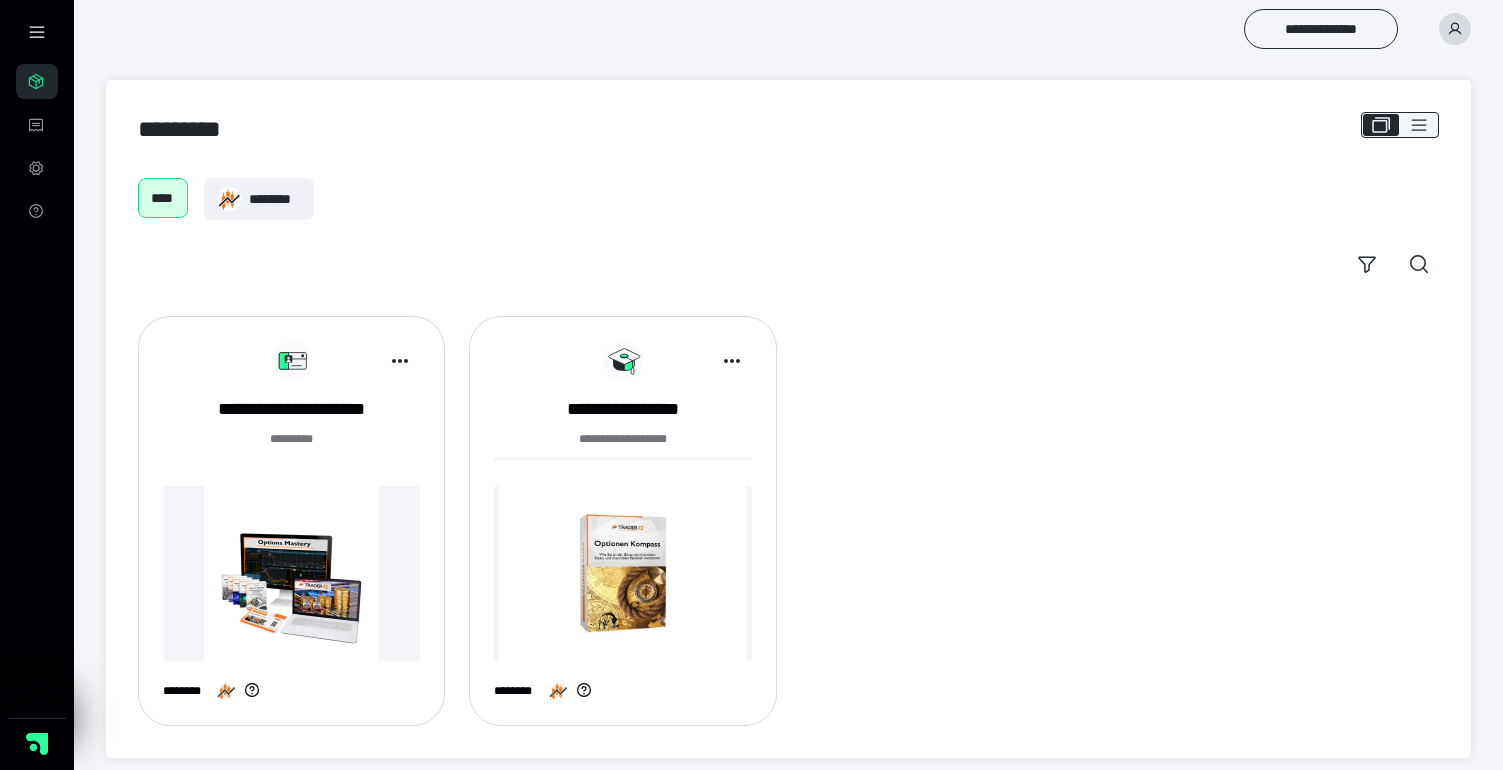 scroll, scrollTop: 0, scrollLeft: 0, axis: both 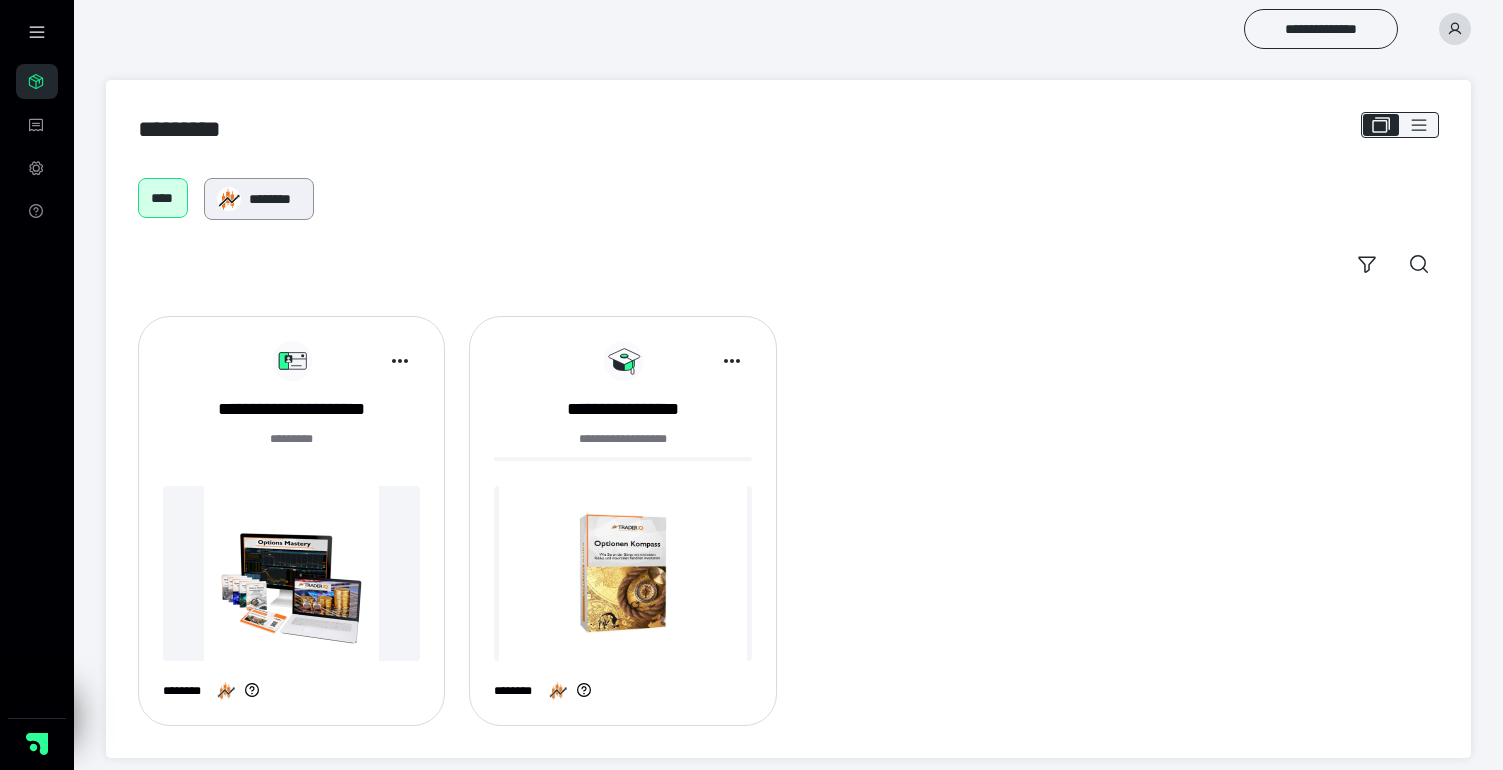 click on "********" at bounding box center [275, 199] 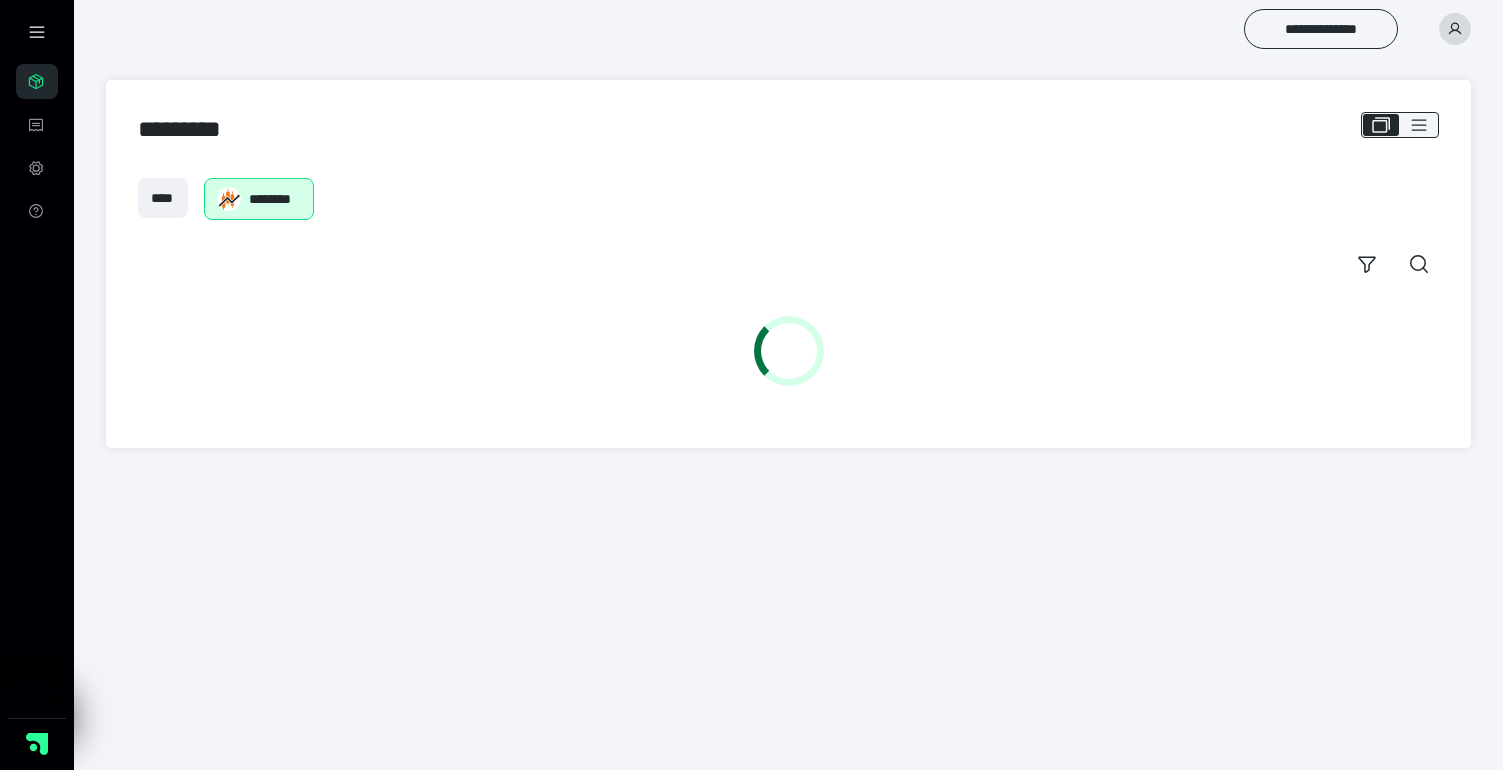 scroll, scrollTop: 0, scrollLeft: 0, axis: both 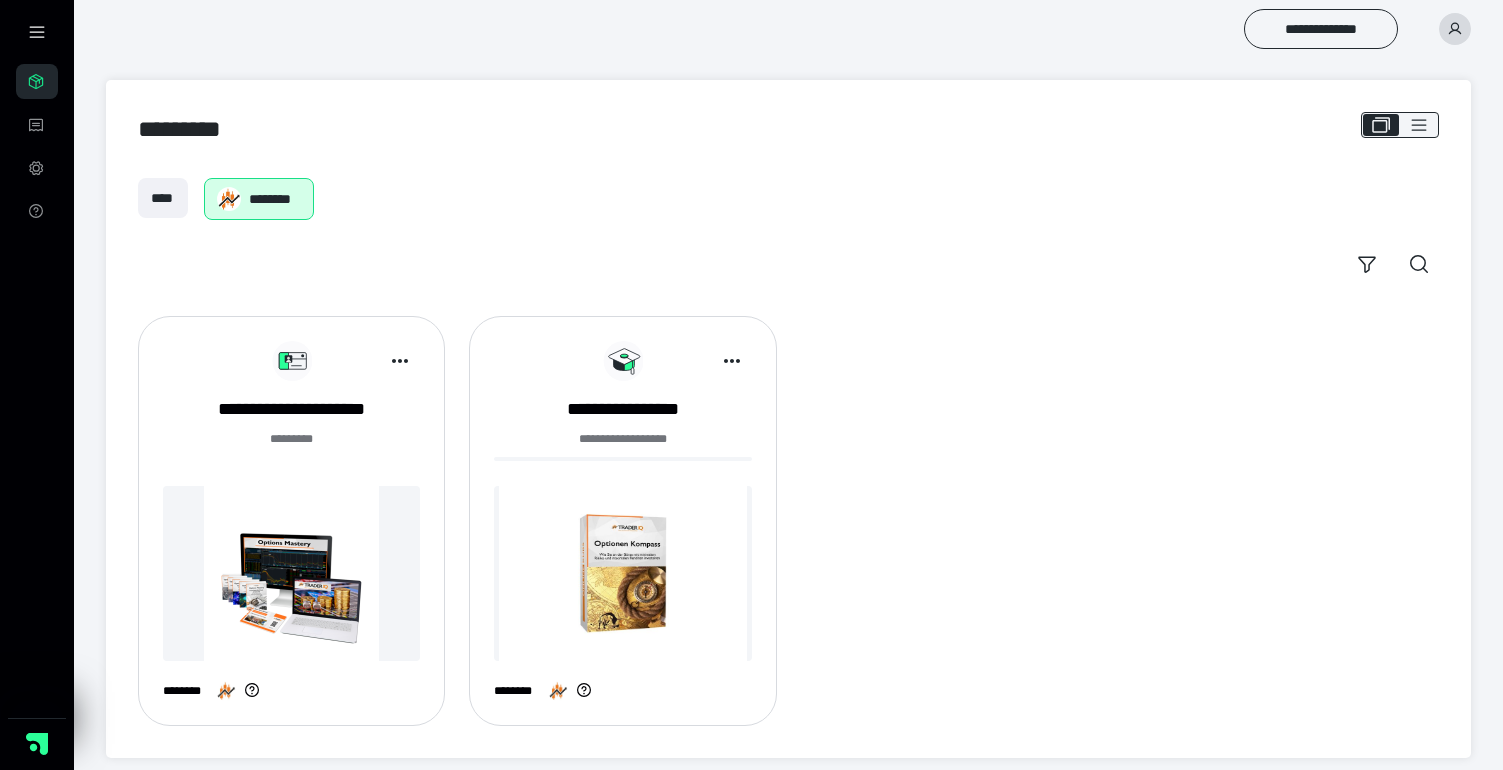 click at bounding box center (366, 361) 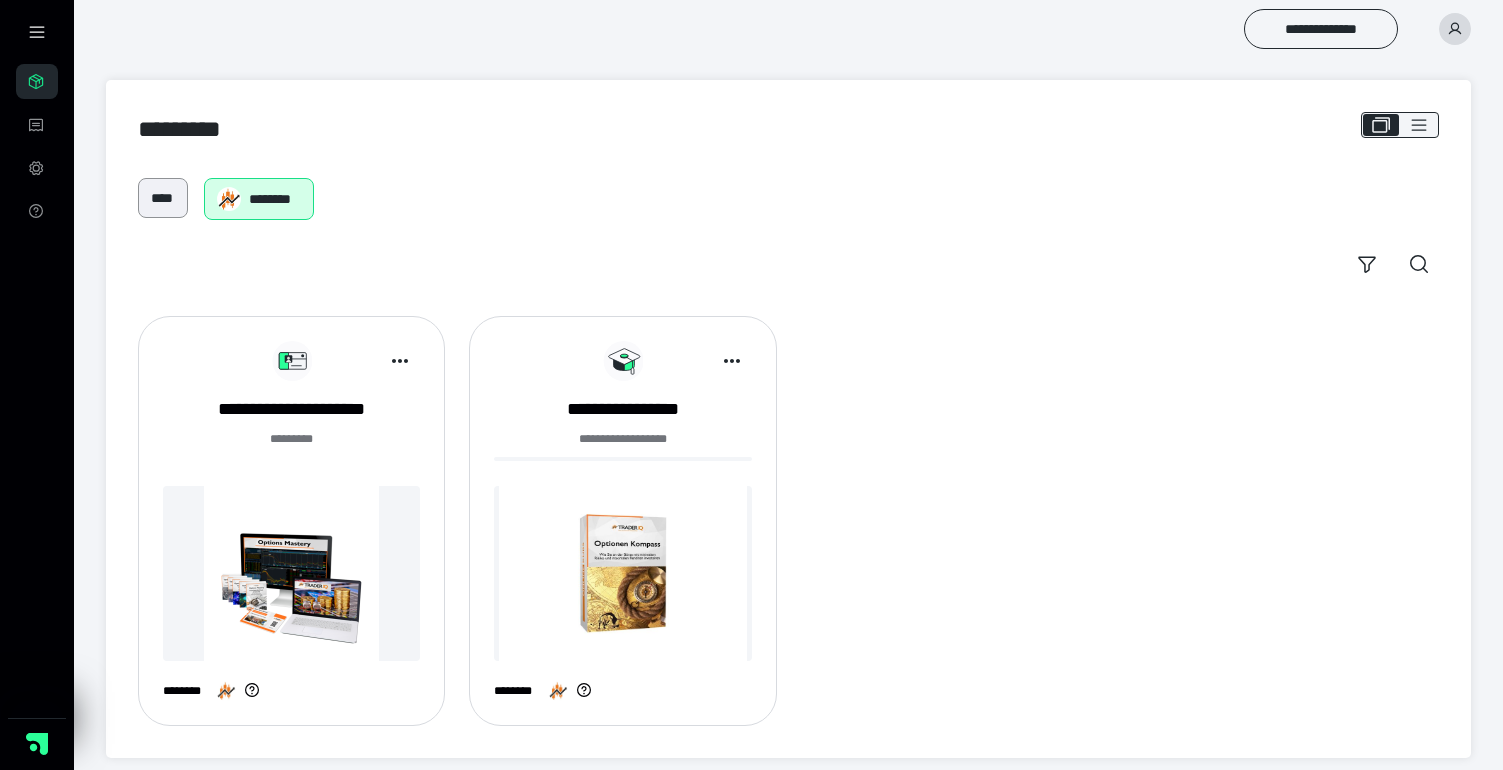 click on "****" at bounding box center (163, 198) 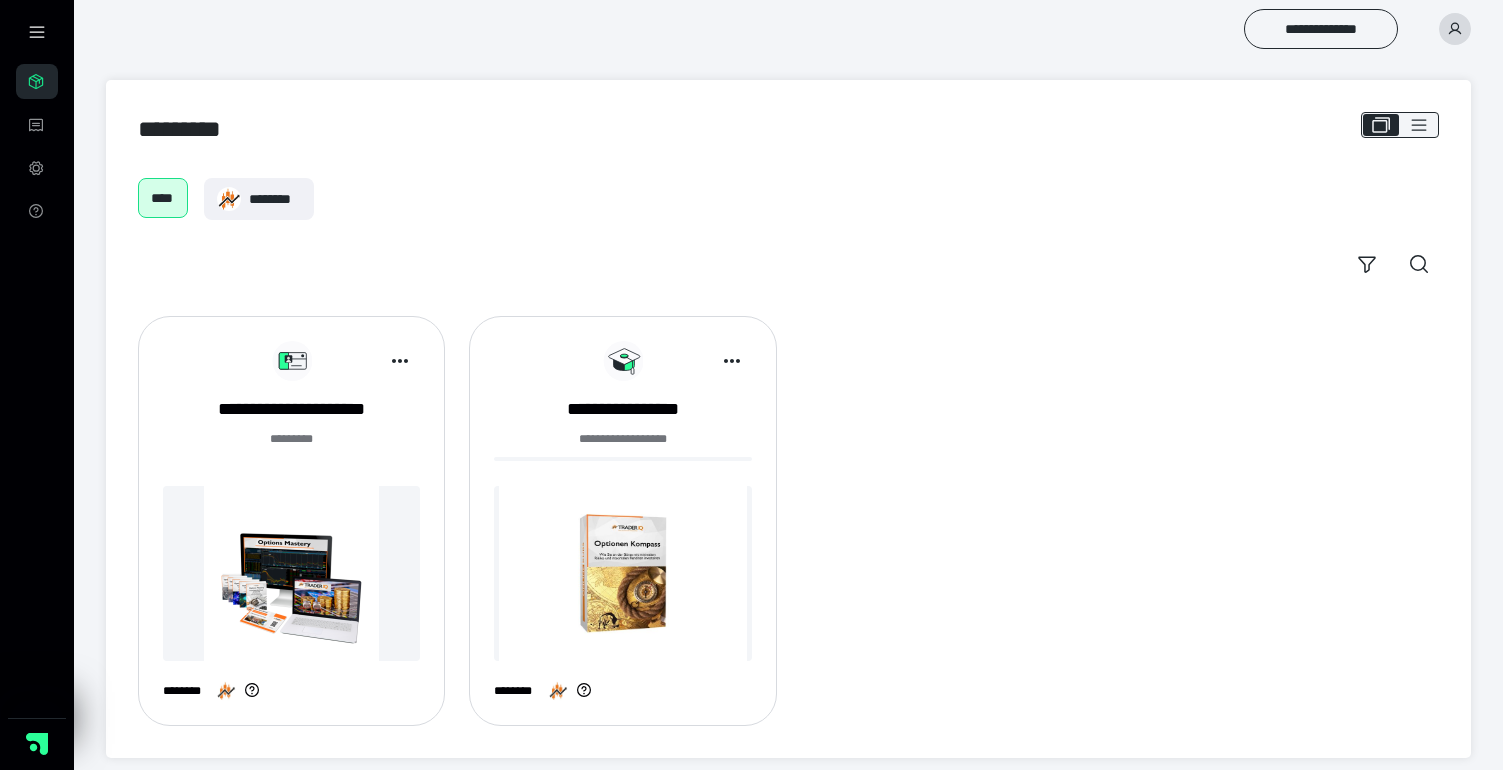 scroll, scrollTop: 0, scrollLeft: 0, axis: both 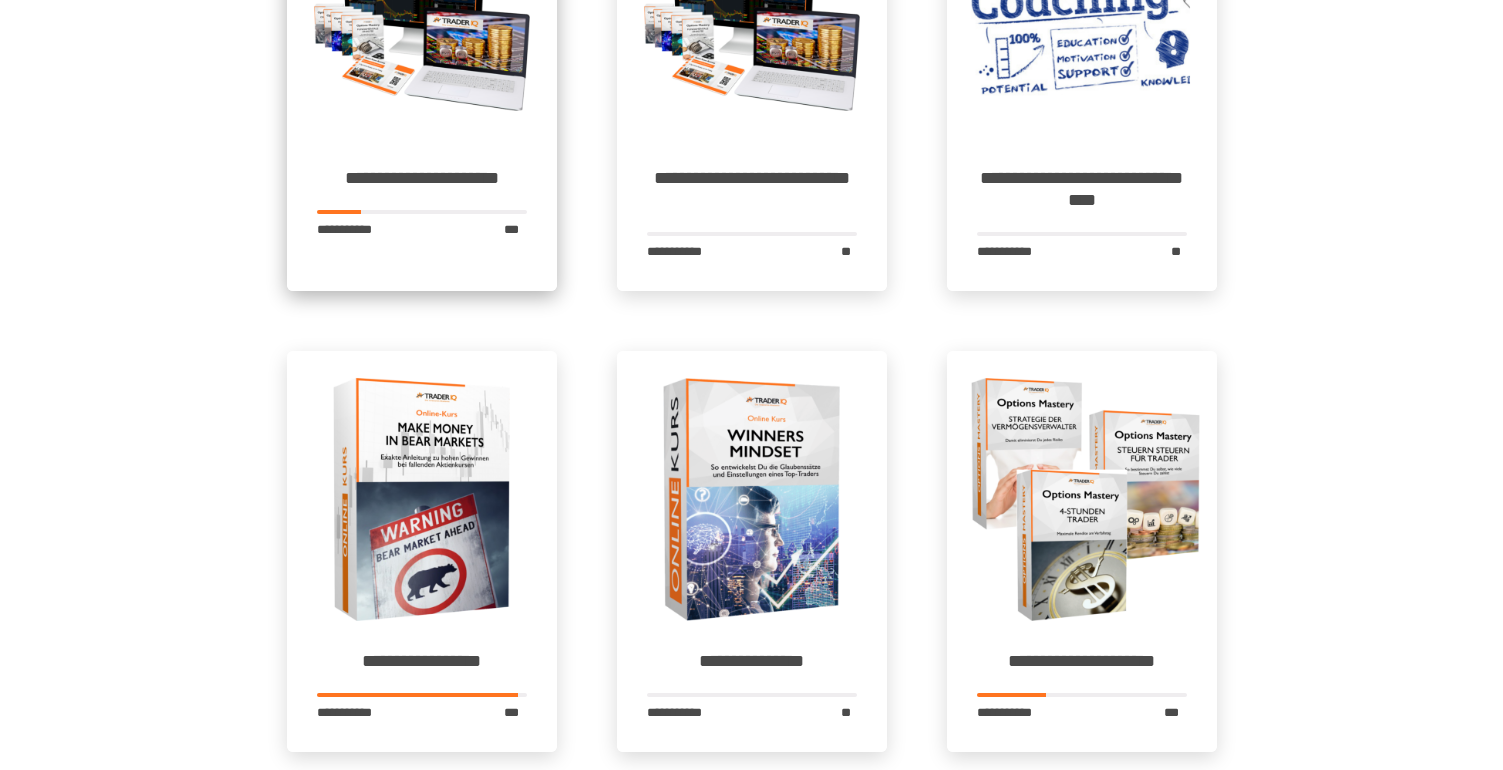click on "**********" at bounding box center [422, 179] 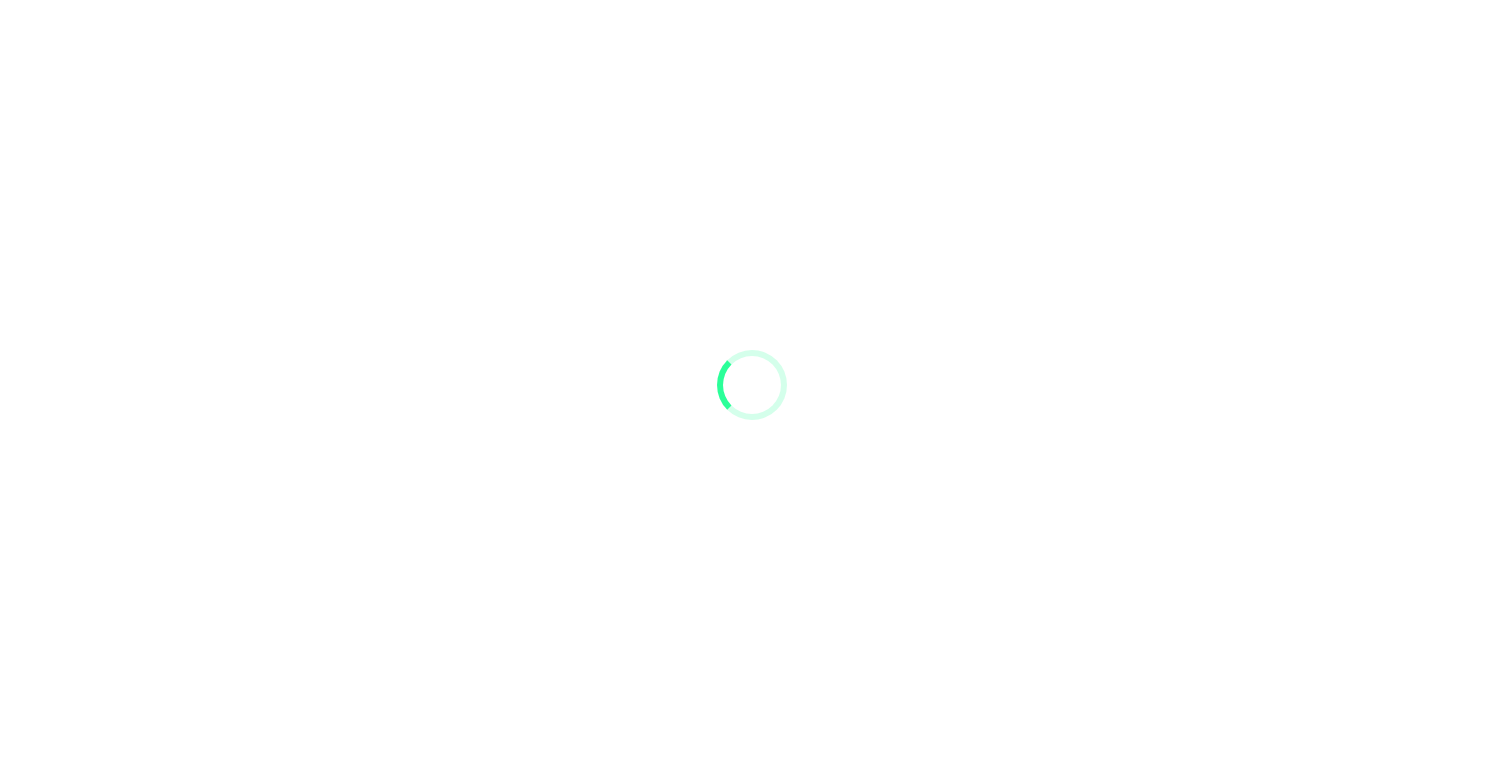 scroll, scrollTop: 0, scrollLeft: 0, axis: both 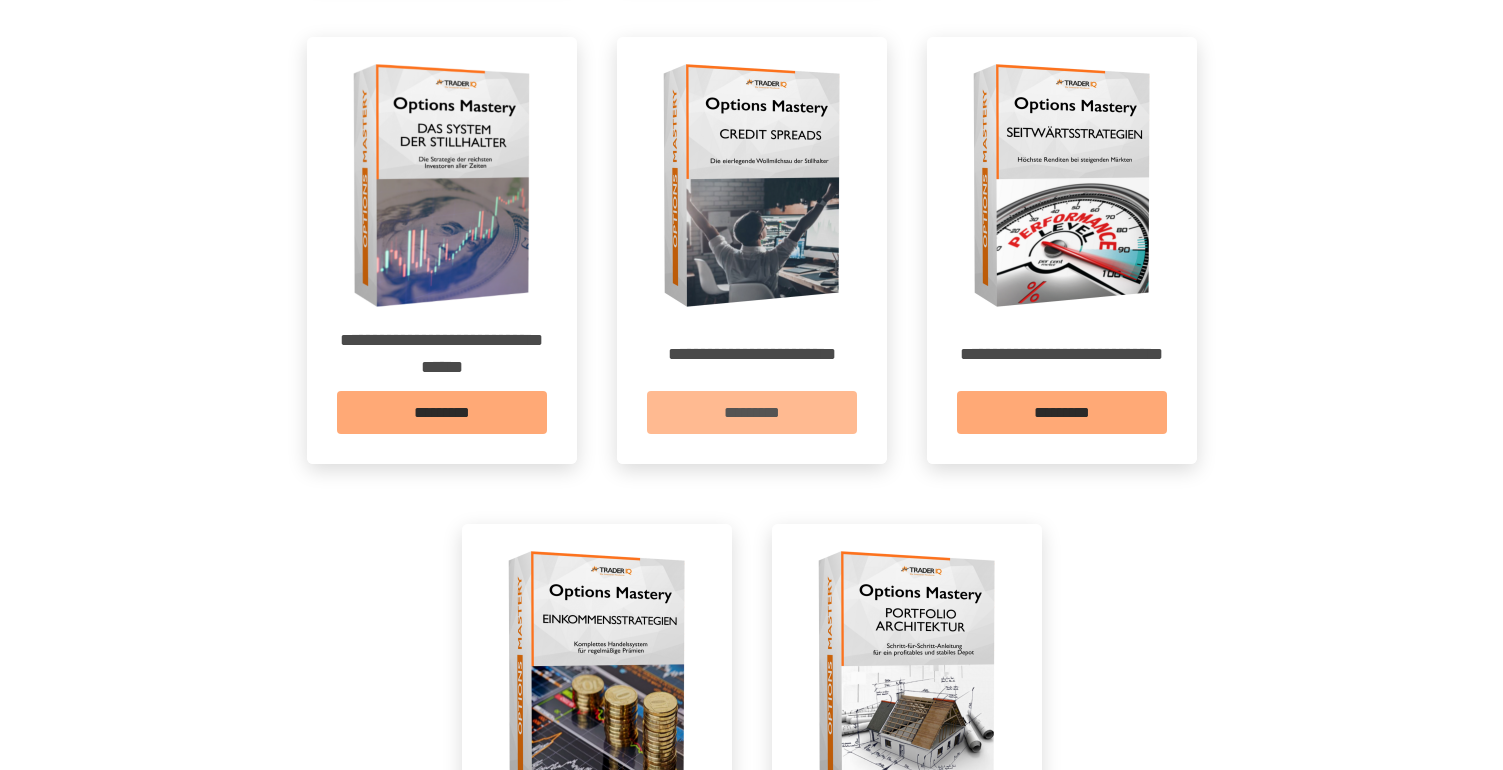 click on "*********" at bounding box center (752, 412) 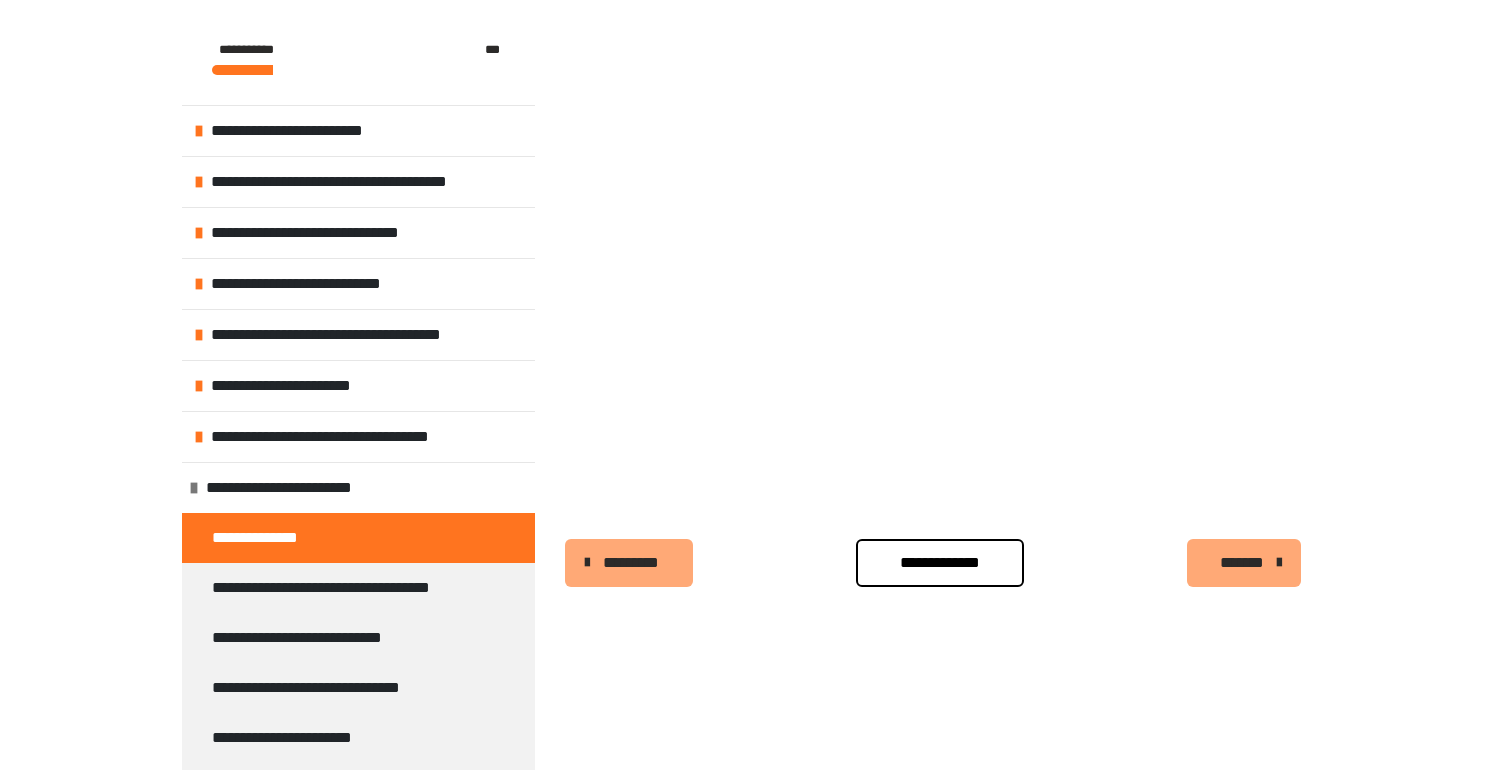 scroll, scrollTop: 427, scrollLeft: 0, axis: vertical 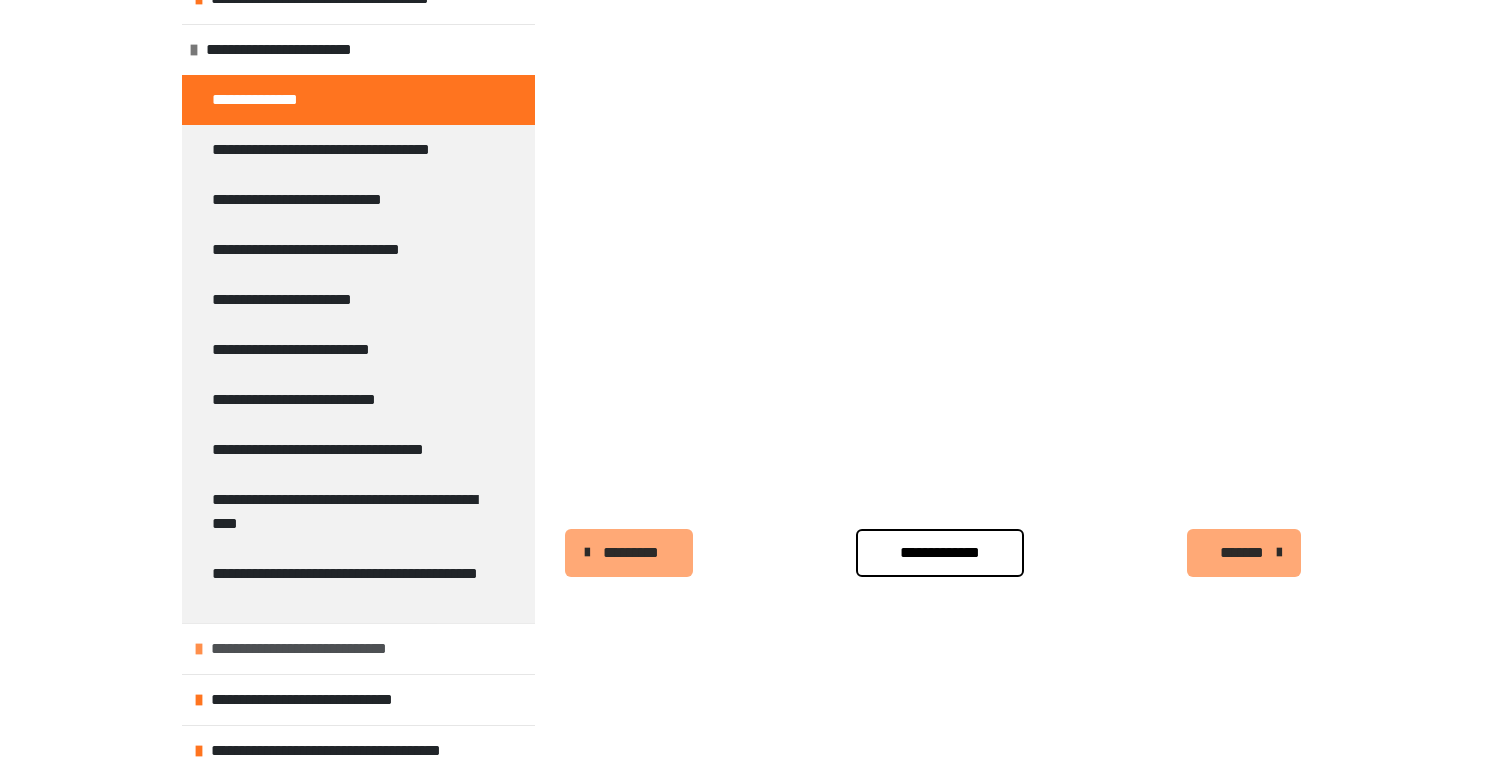 click on "**********" at bounding box center [304, 649] 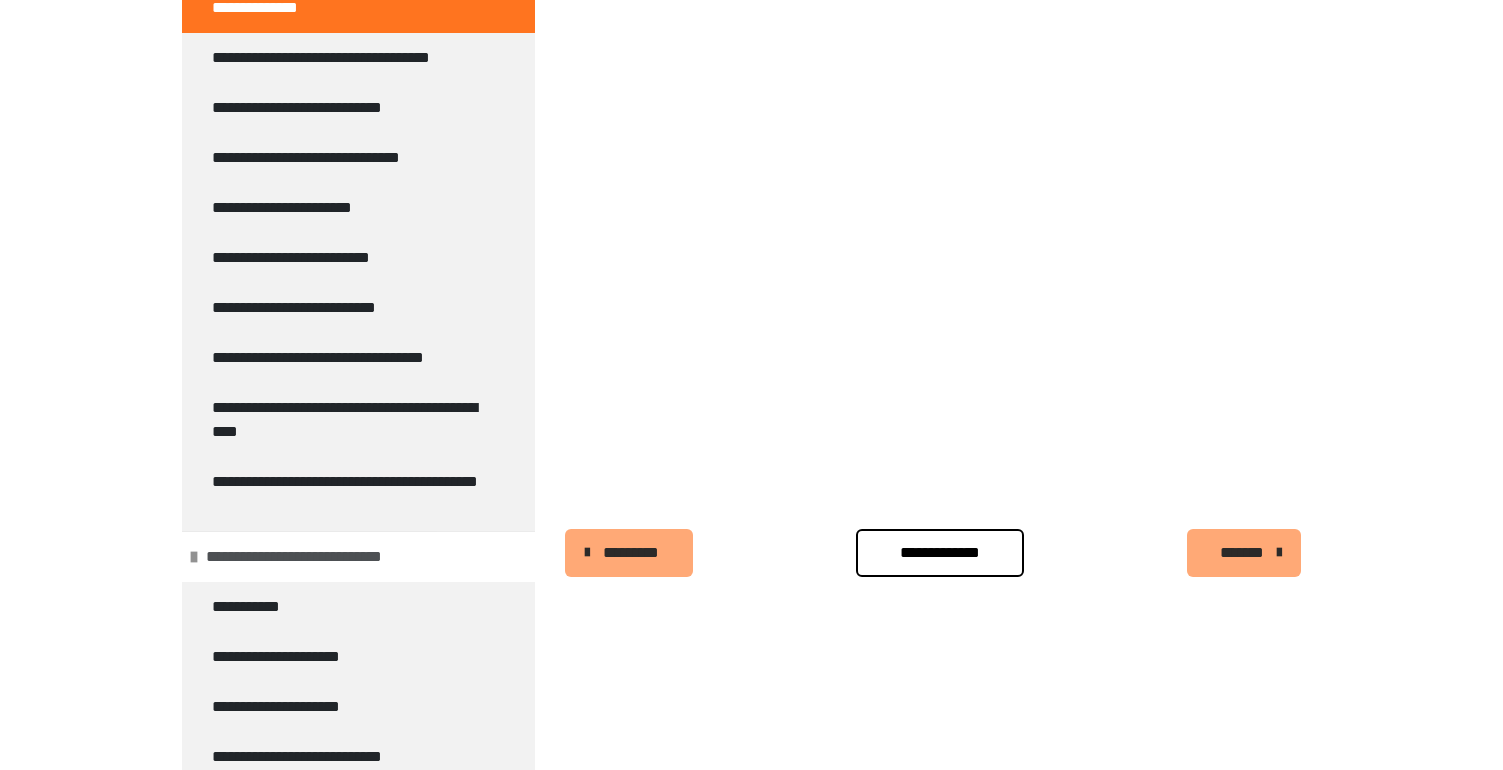 scroll, scrollTop: 572, scrollLeft: 0, axis: vertical 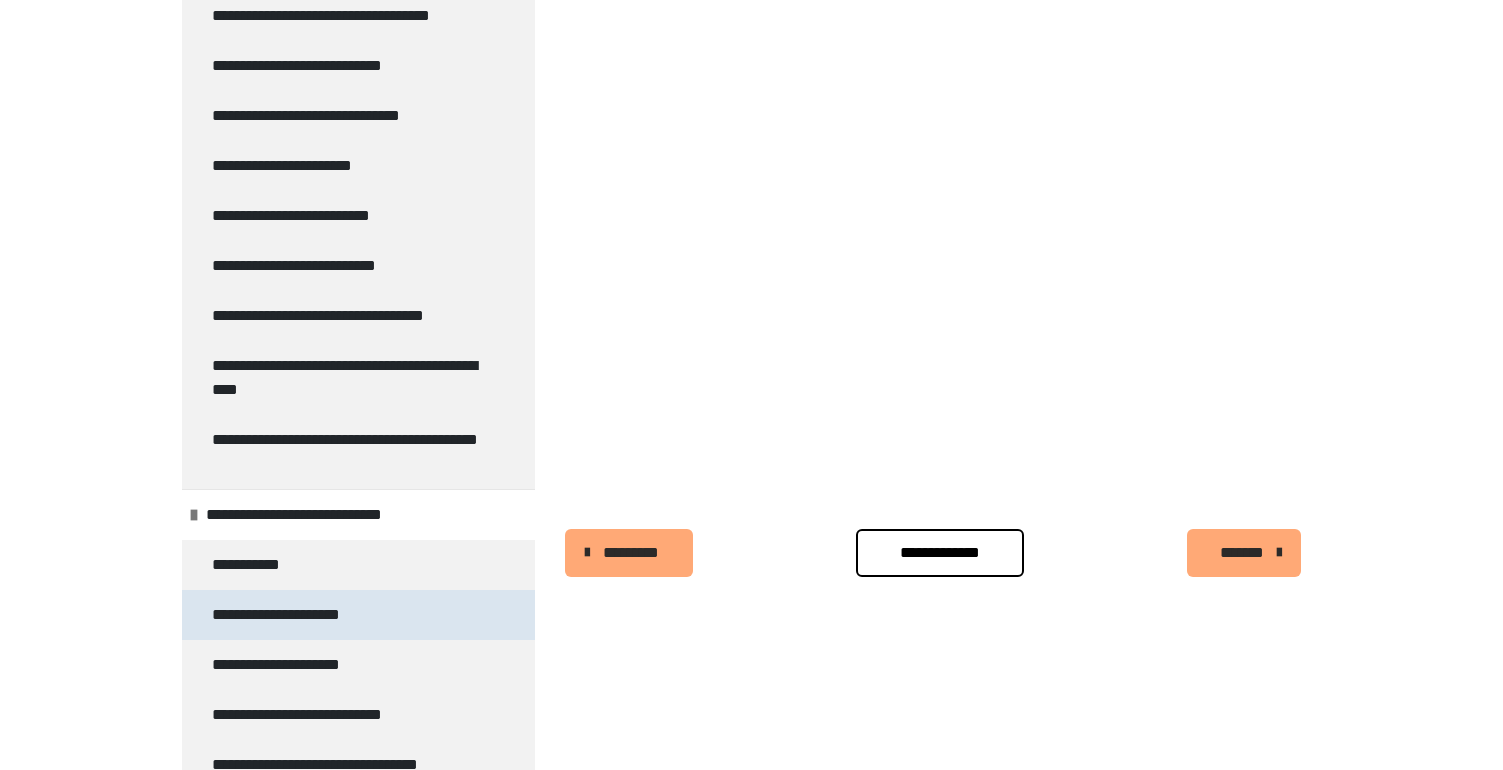 click on "**********" at bounding box center (358, 615) 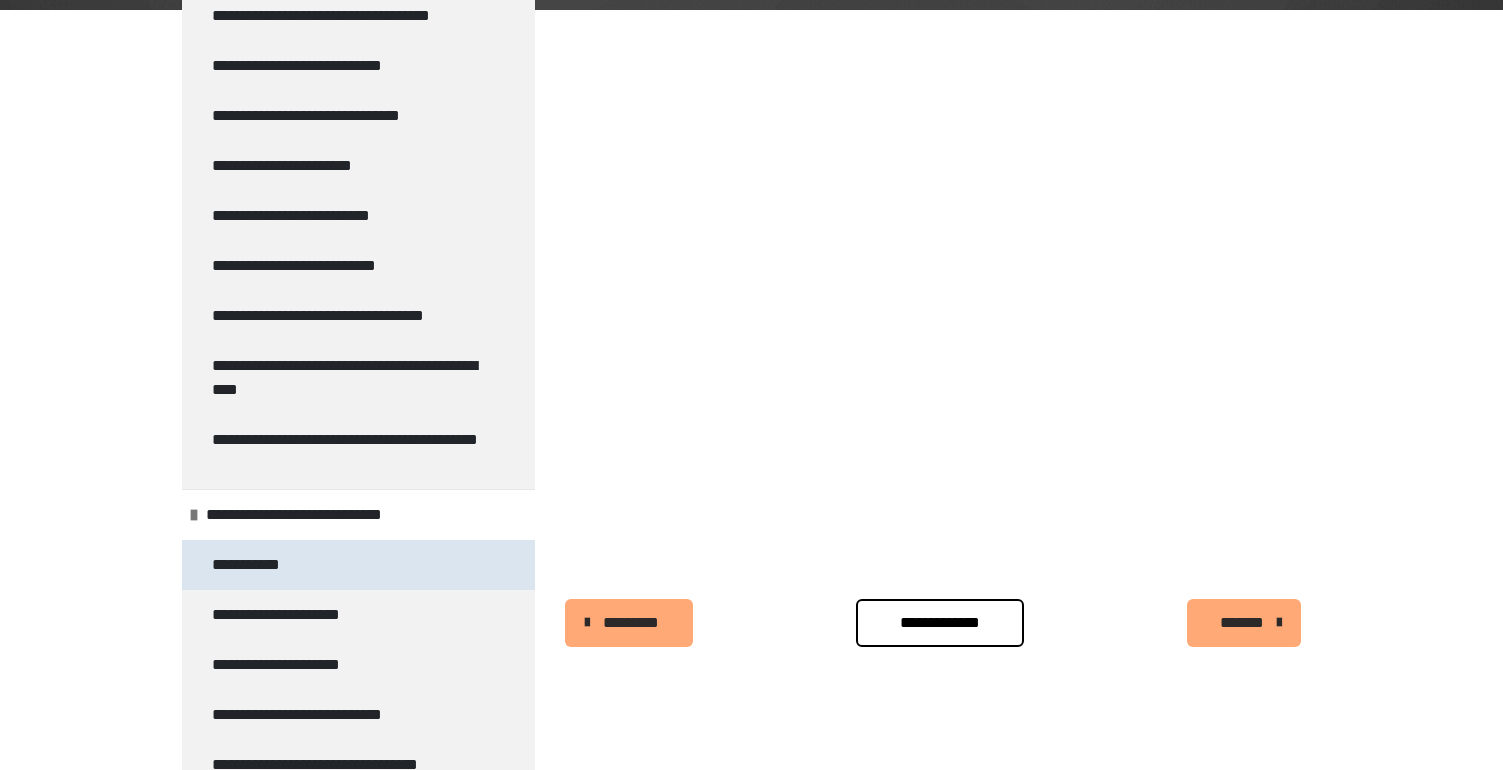 click on "**********" at bounding box center (358, 565) 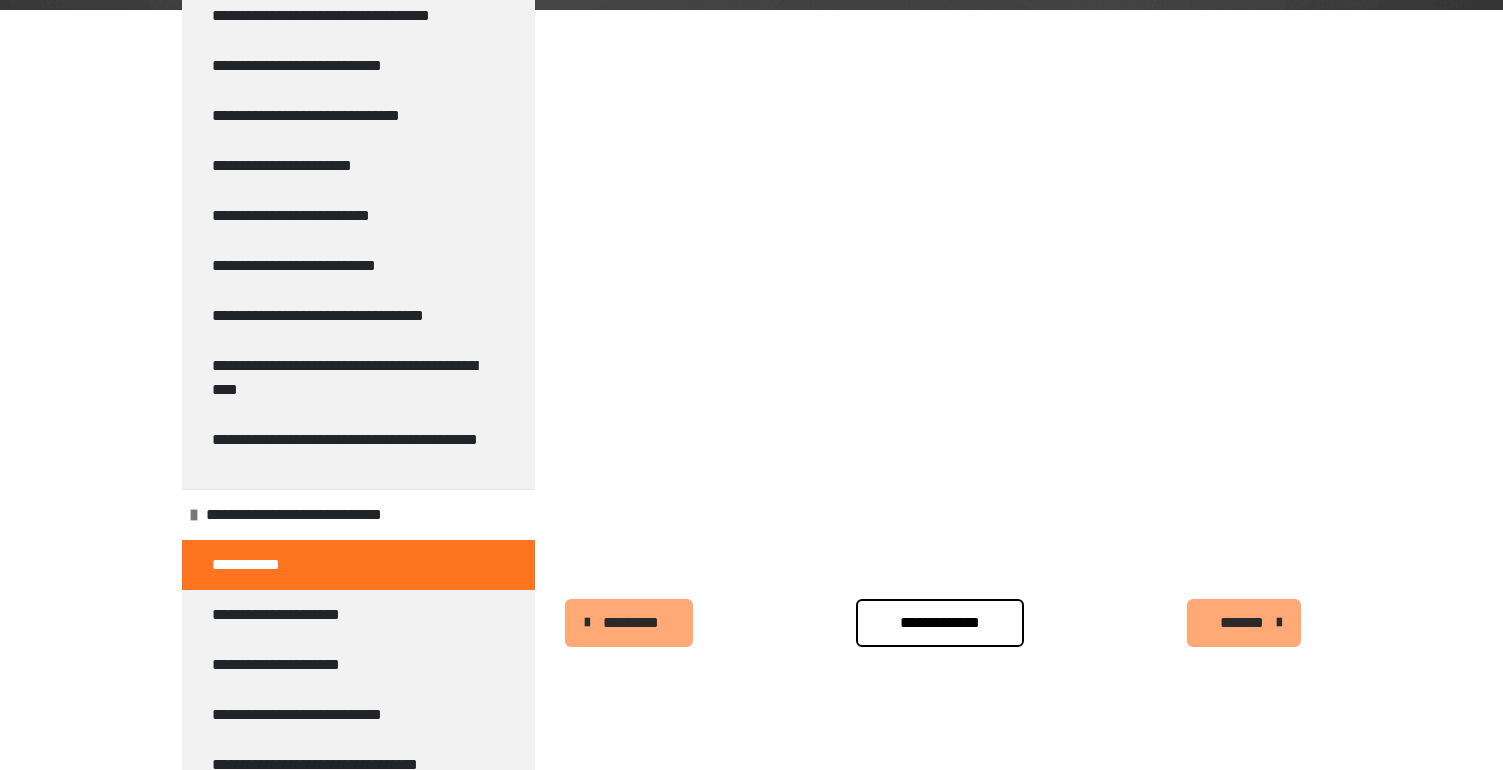 click on "**********" at bounding box center (940, 623) 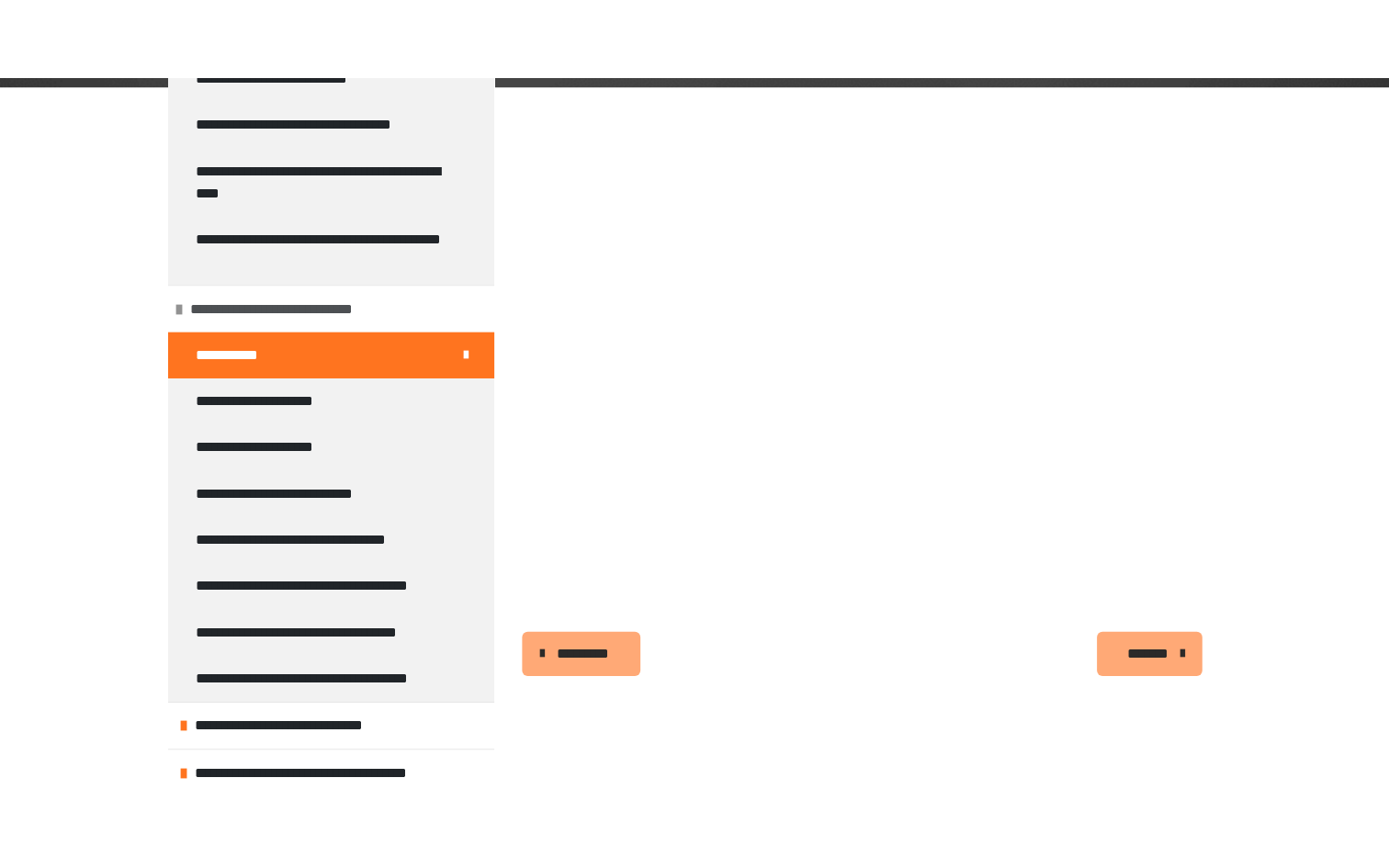 scroll, scrollTop: 770, scrollLeft: 0, axis: vertical 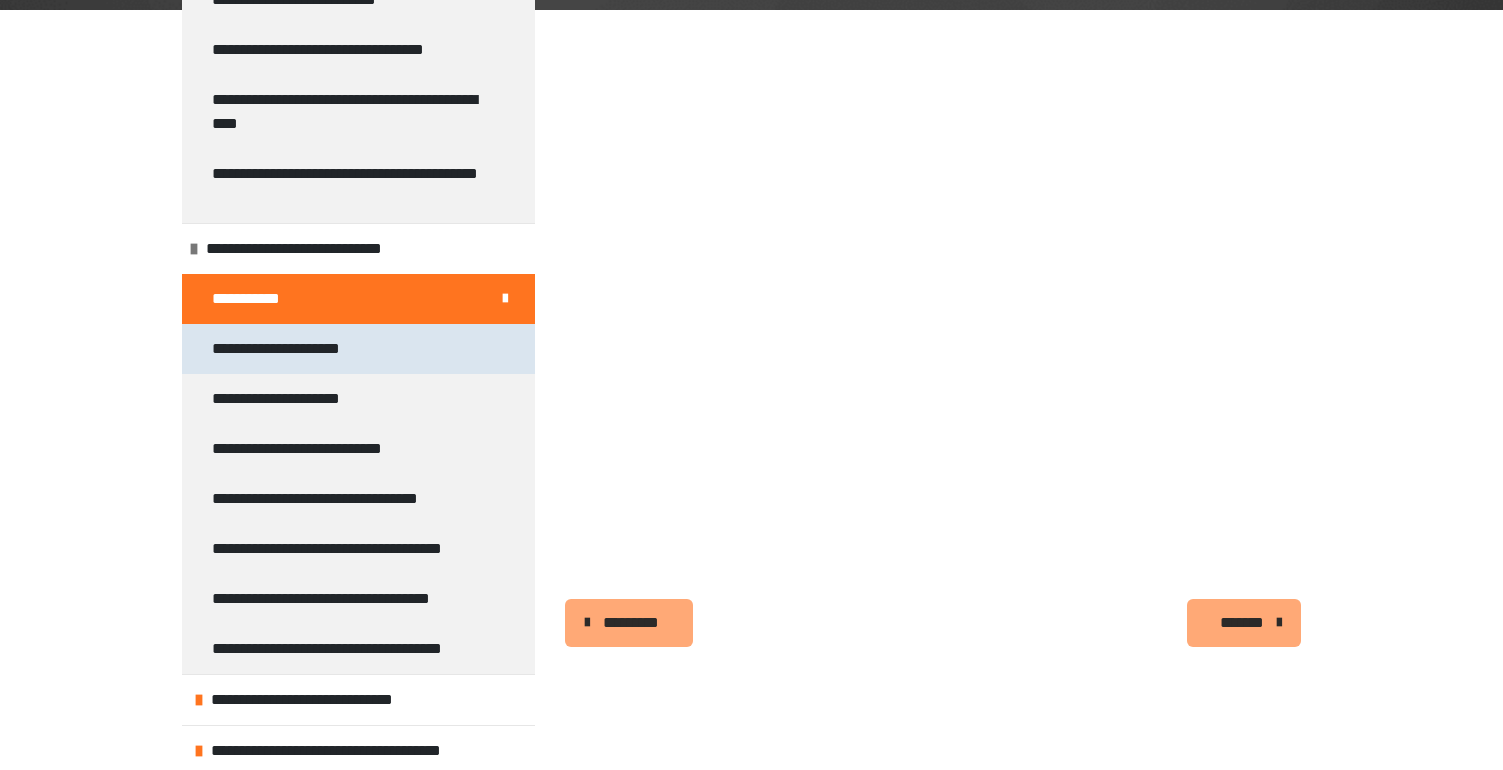 click on "**********" at bounding box center [286, 349] 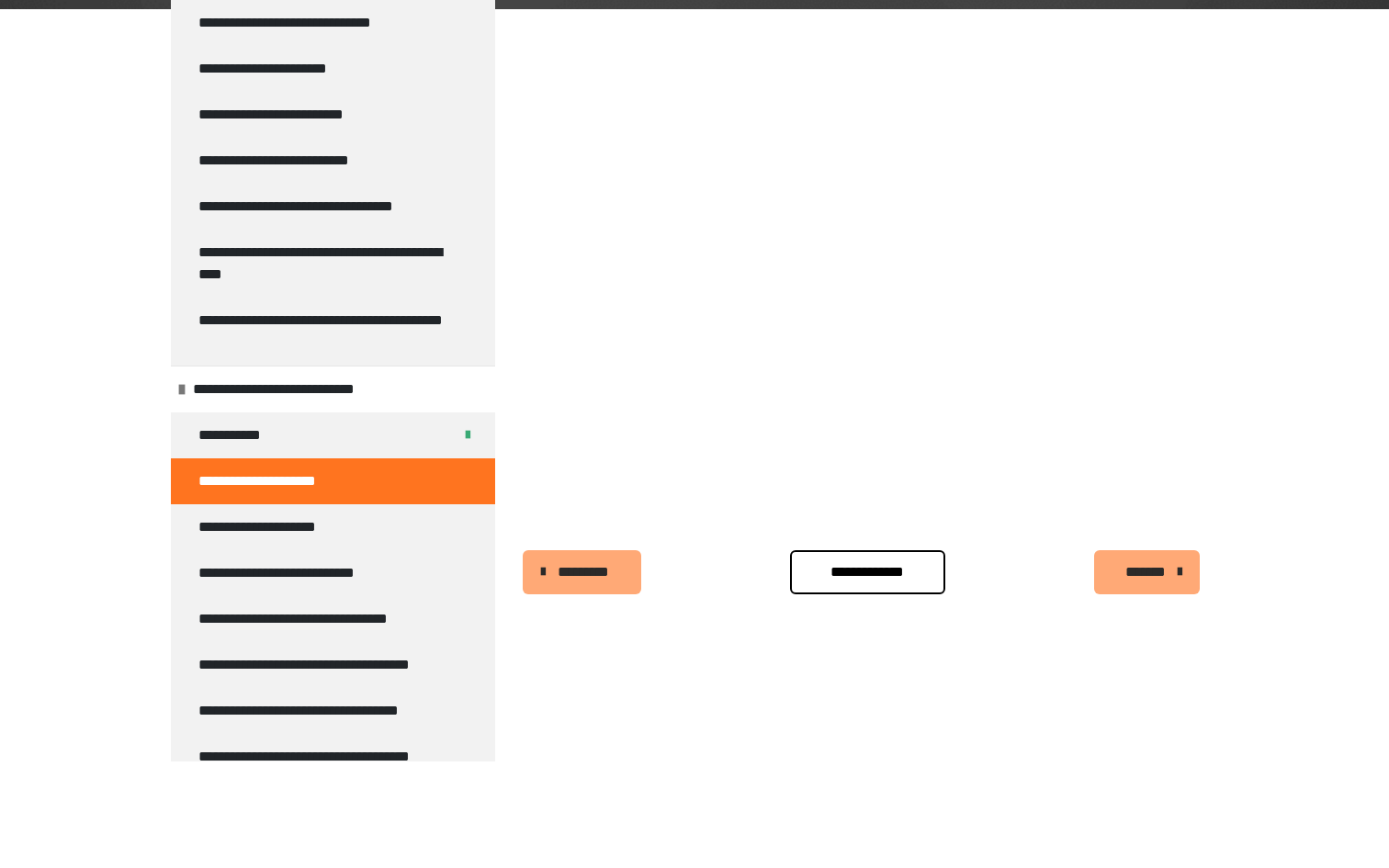 scroll, scrollTop: 770, scrollLeft: 0, axis: vertical 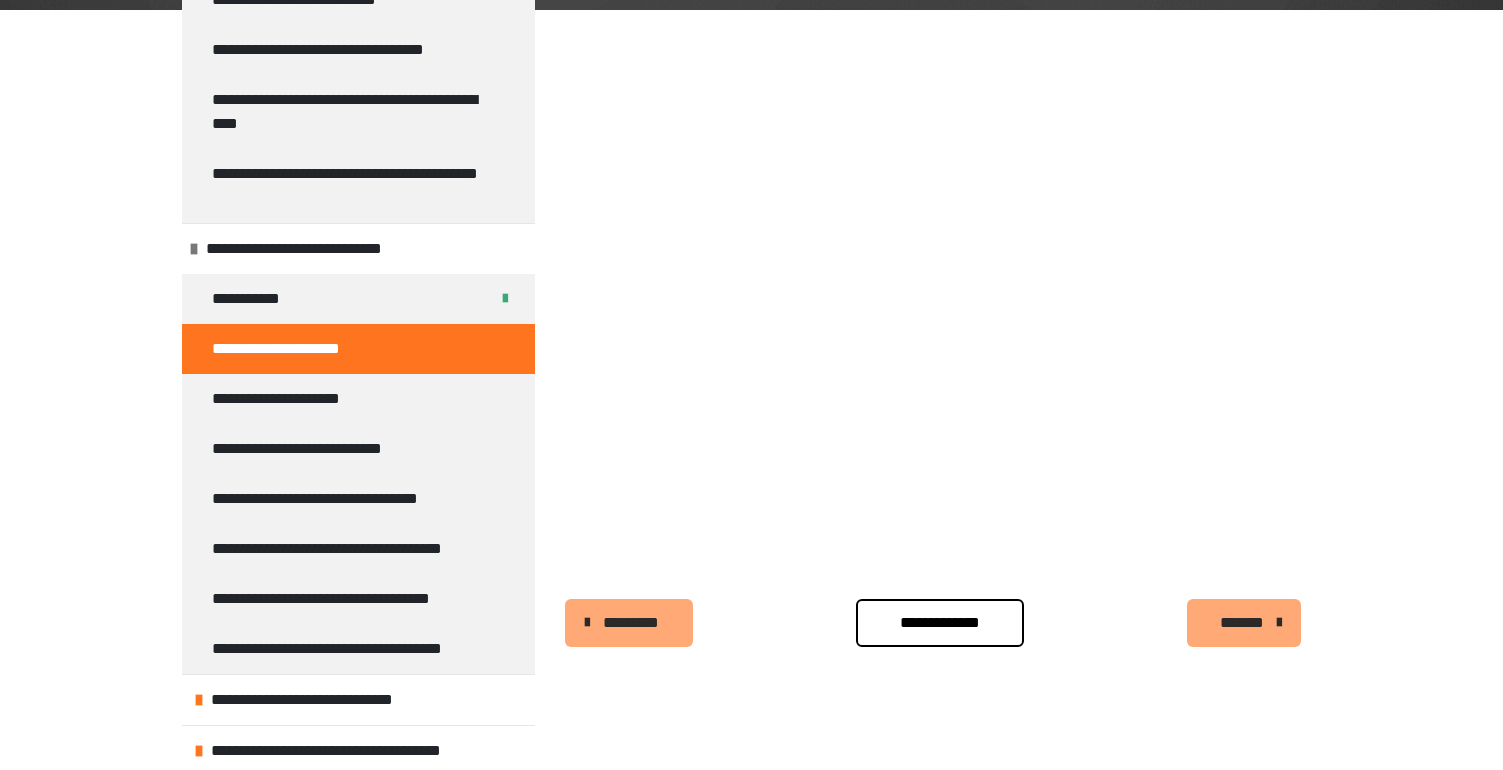 click on "**********" at bounding box center (940, 623) 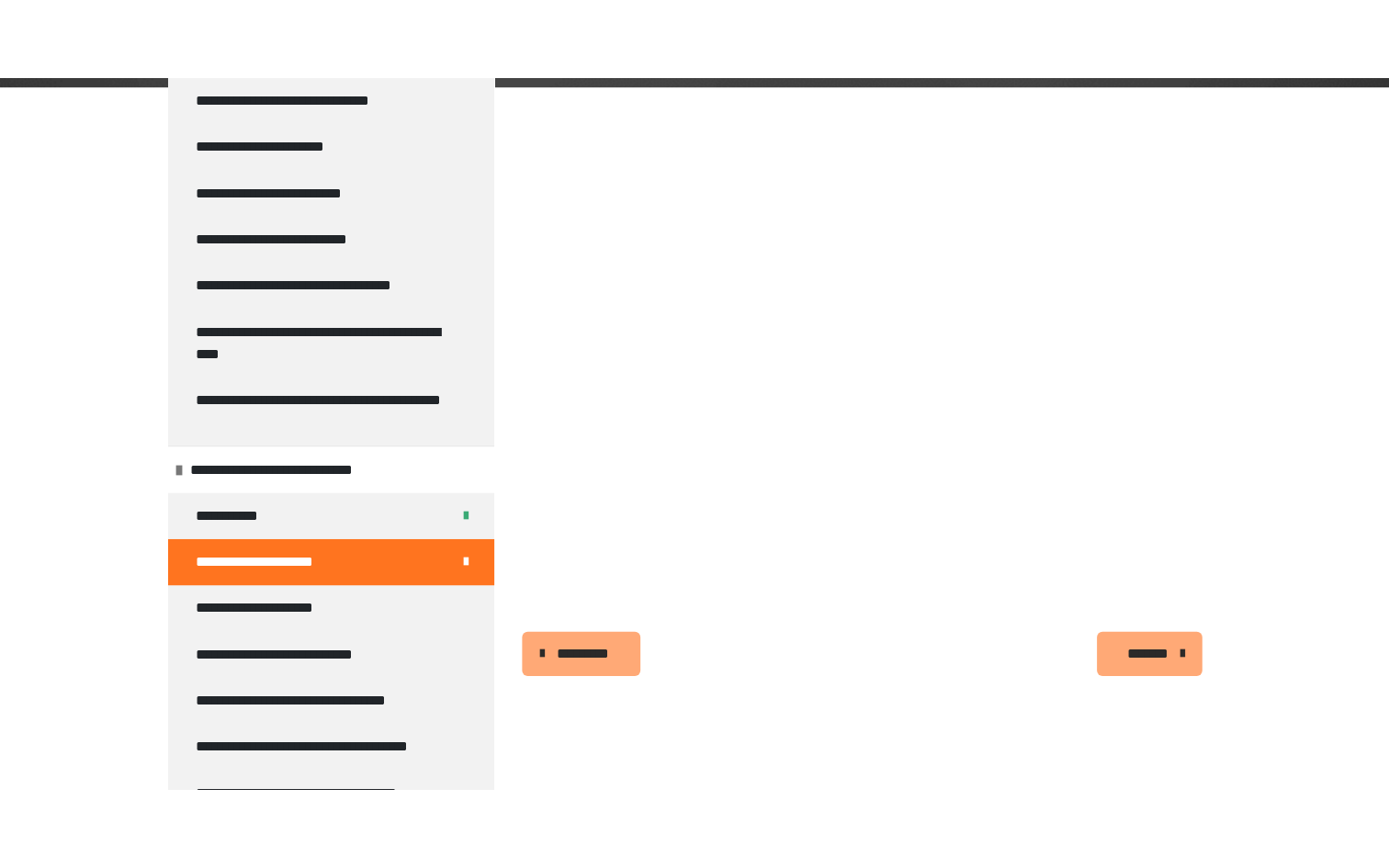 scroll, scrollTop: 770, scrollLeft: 0, axis: vertical 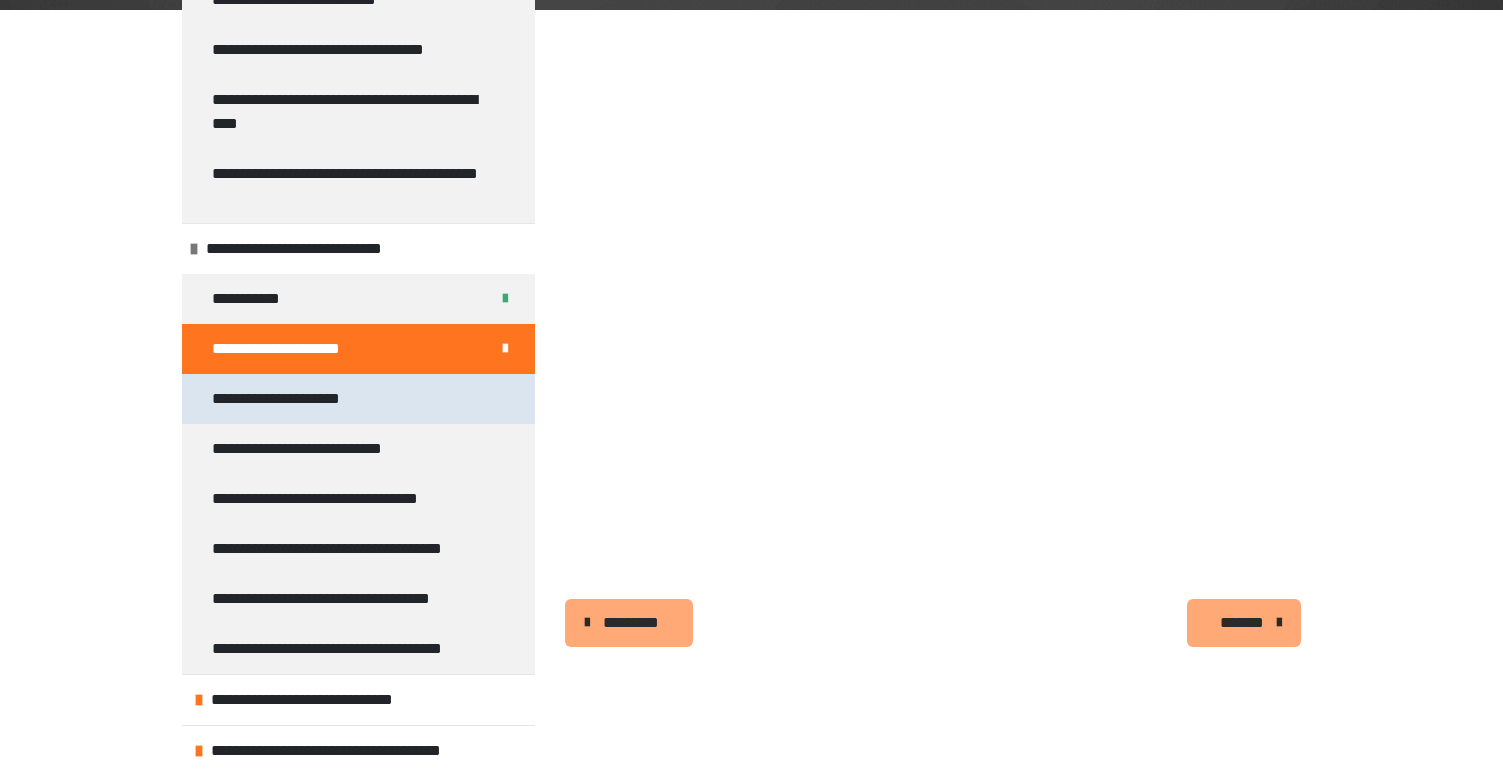 click on "**********" at bounding box center [292, 399] 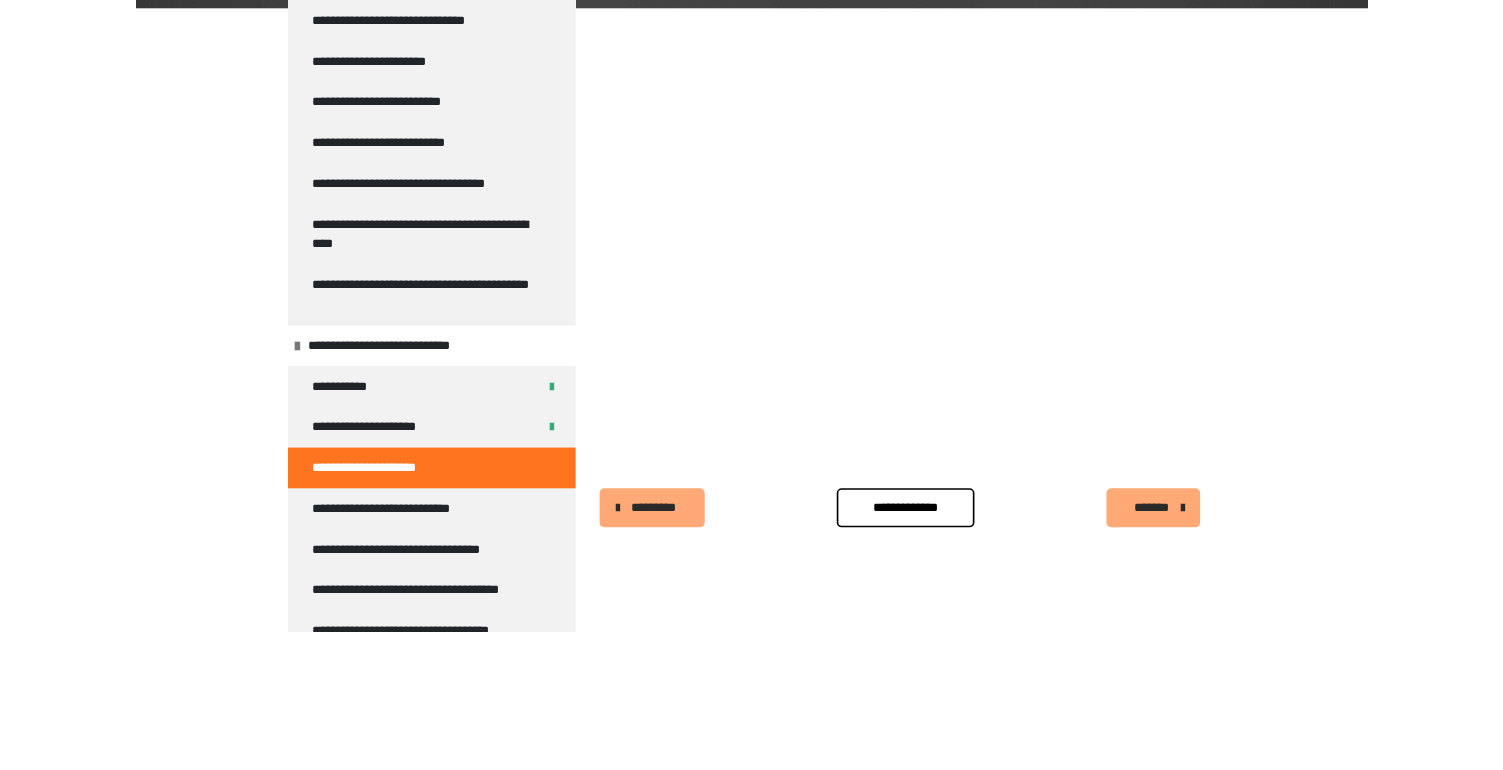 scroll, scrollTop: 838, scrollLeft: 0, axis: vertical 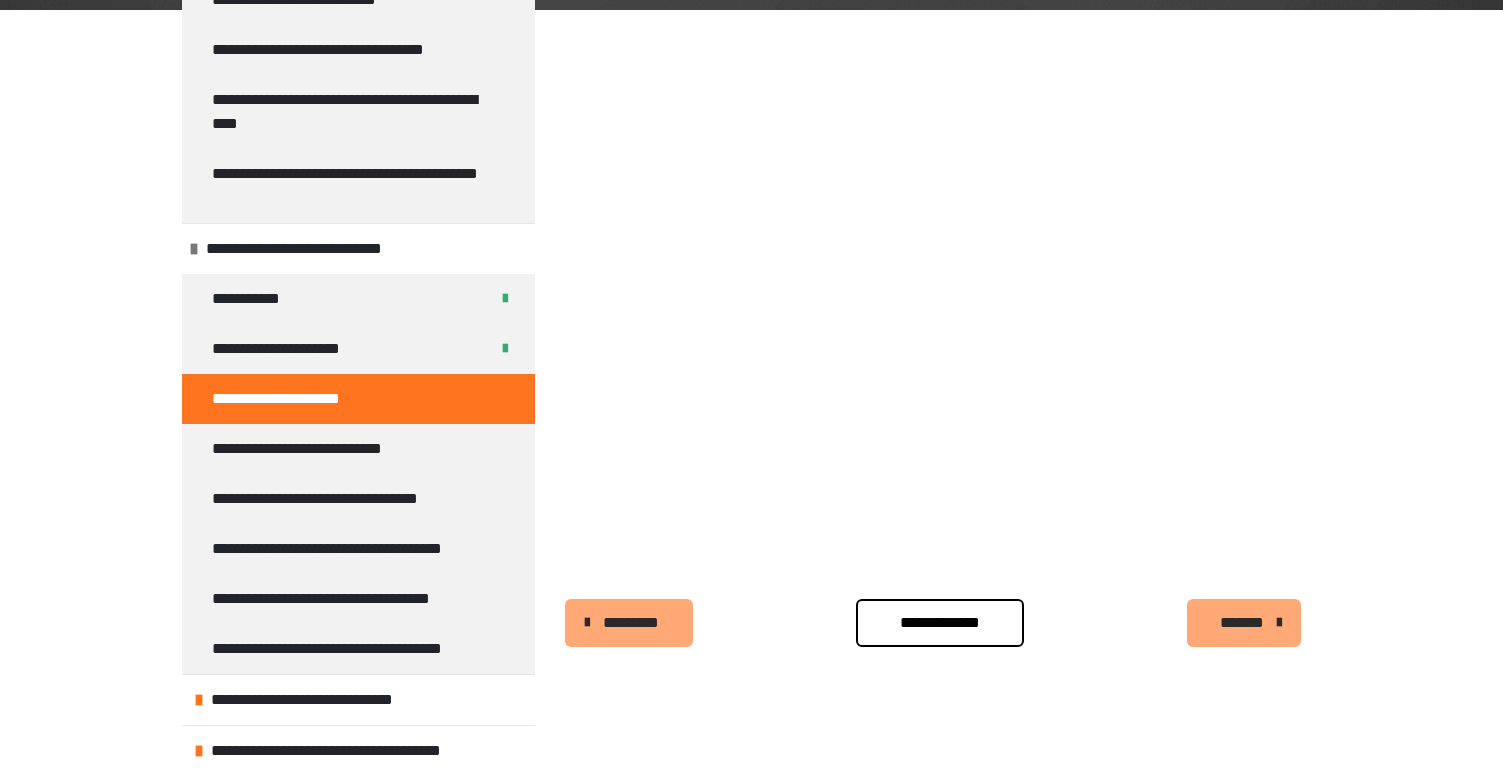 click on "**********" at bounding box center (940, 623) 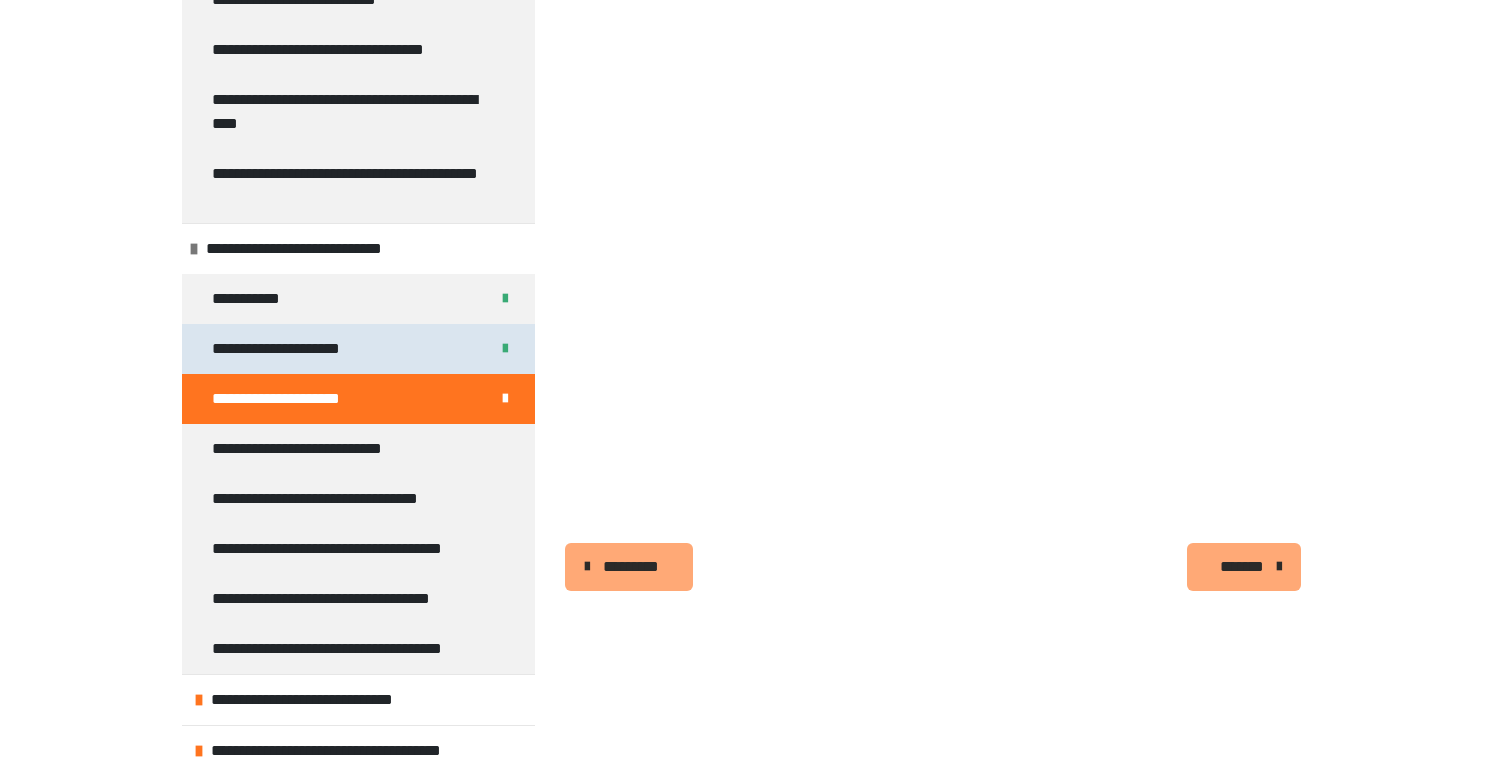 scroll, scrollTop: 431, scrollLeft: 0, axis: vertical 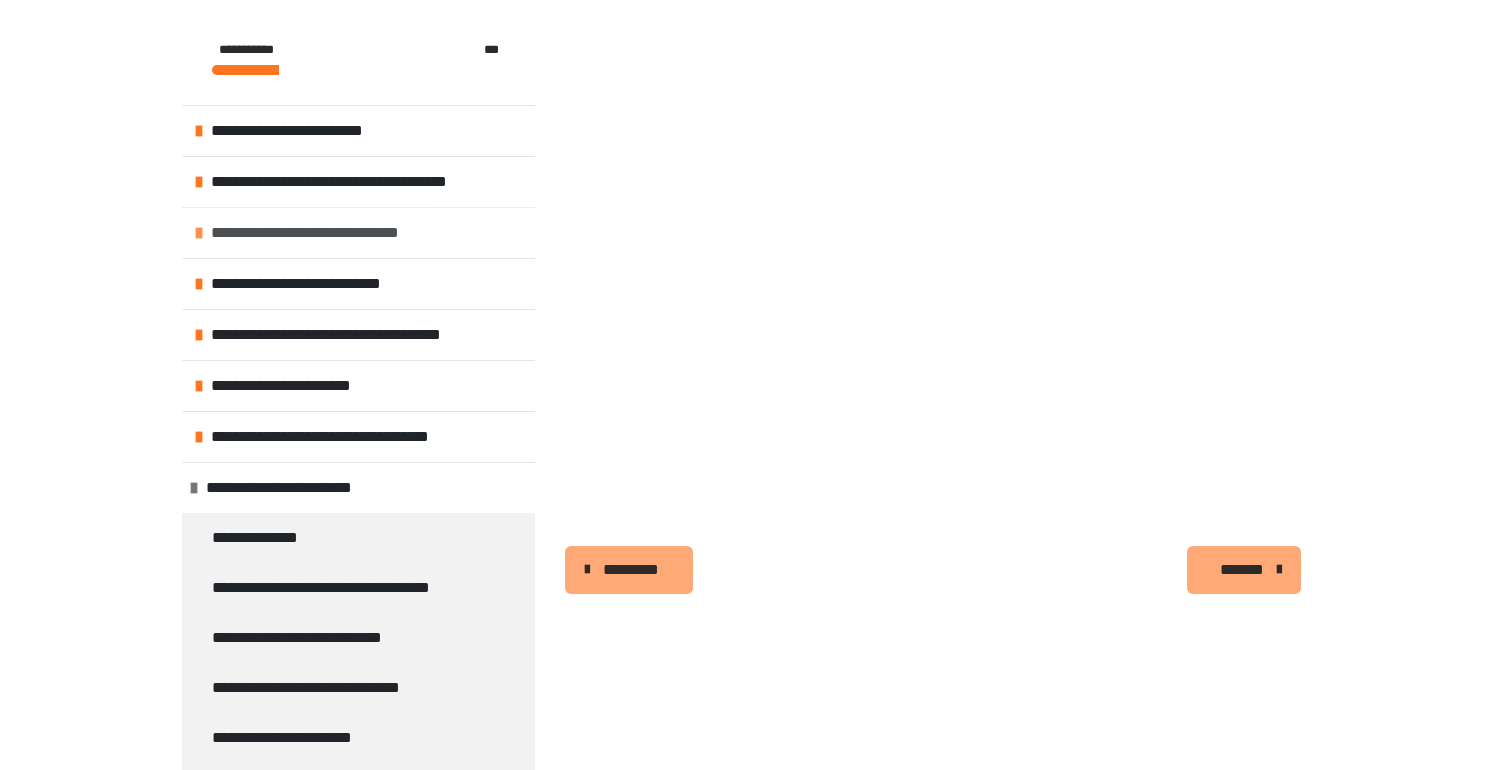 click on "**********" at bounding box center (358, 232) 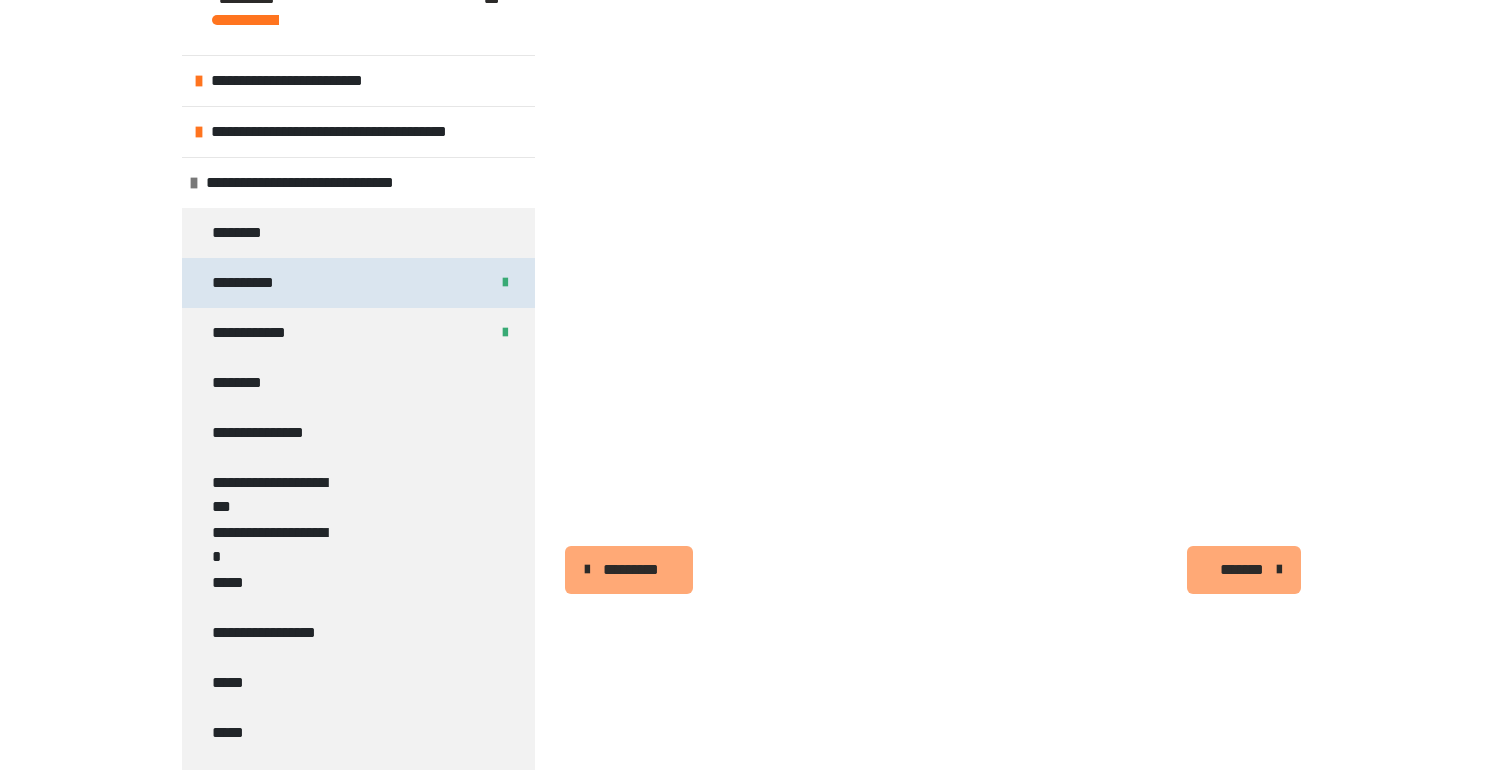 scroll, scrollTop: 0, scrollLeft: 0, axis: both 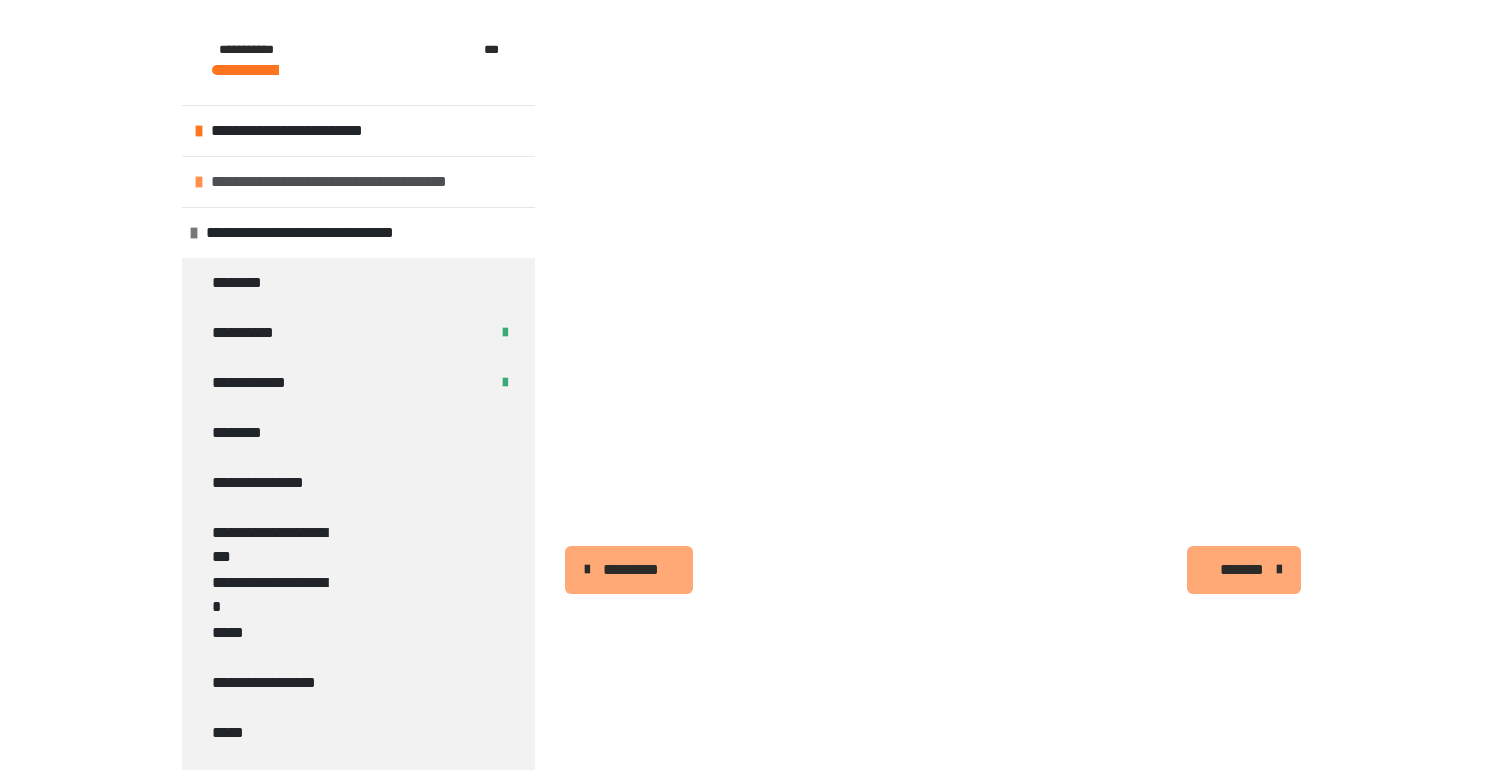 click on "**********" at bounding box center (346, 182) 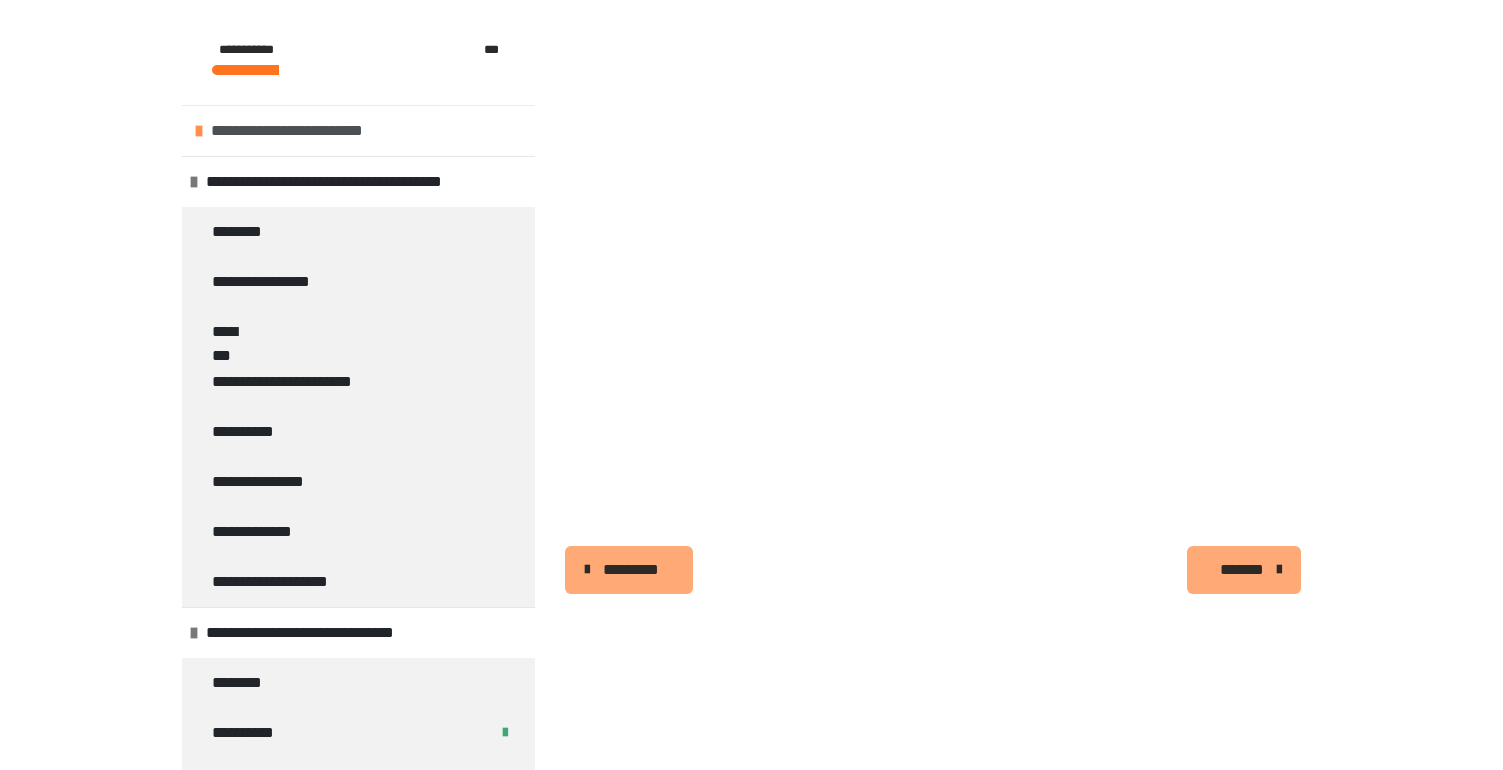 click on "**********" at bounding box center (298, 131) 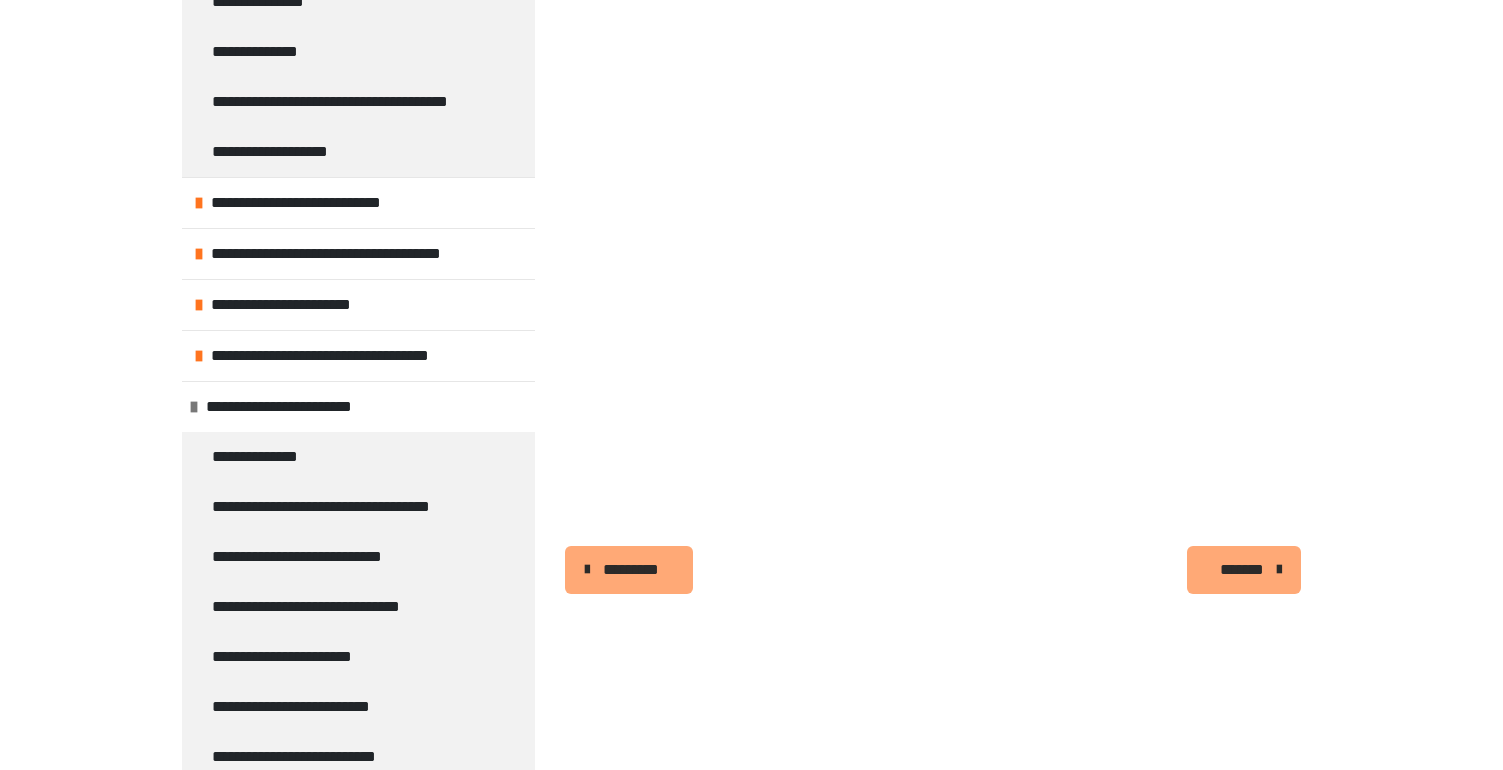 scroll, scrollTop: 1621, scrollLeft: 0, axis: vertical 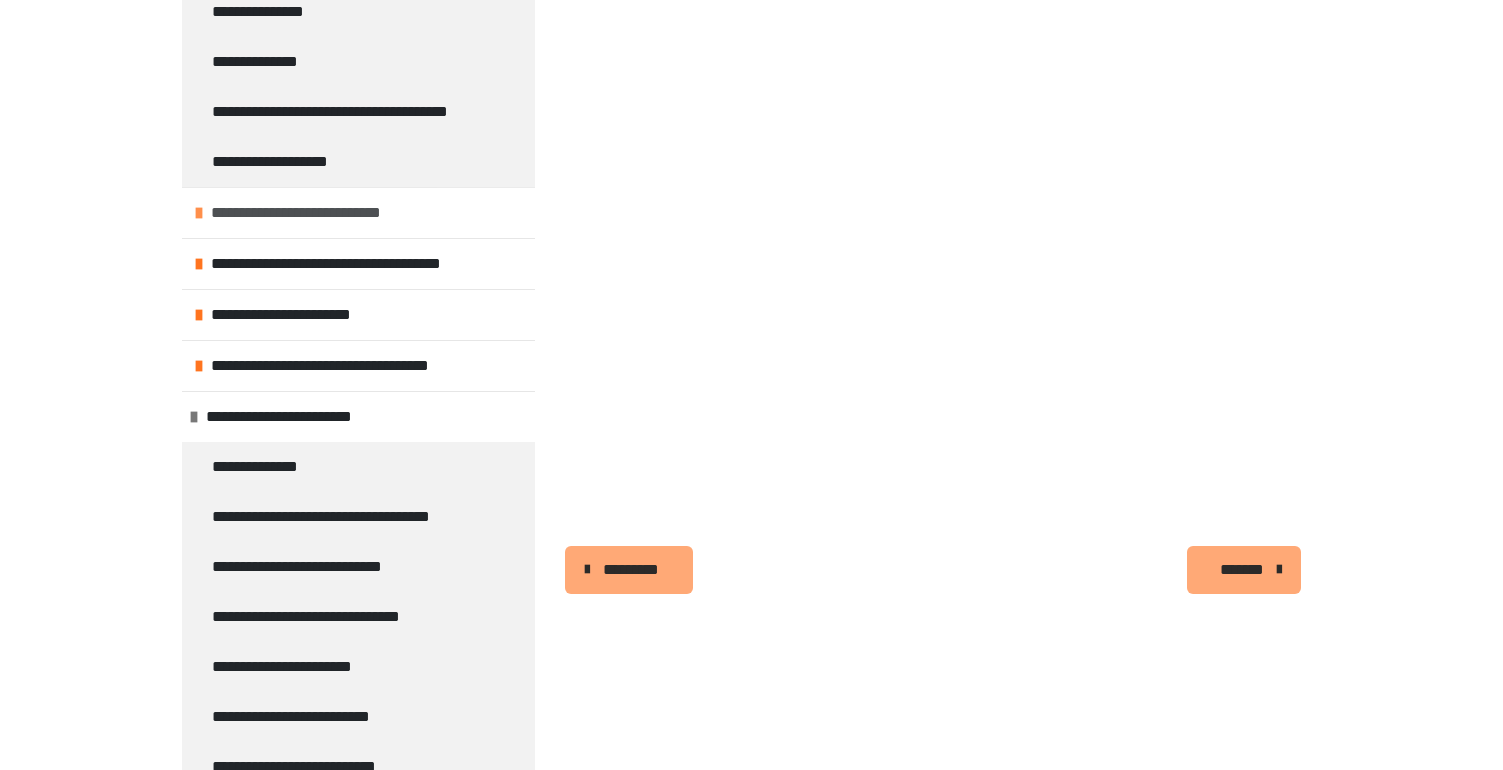 click on "**********" at bounding box center (307, 213) 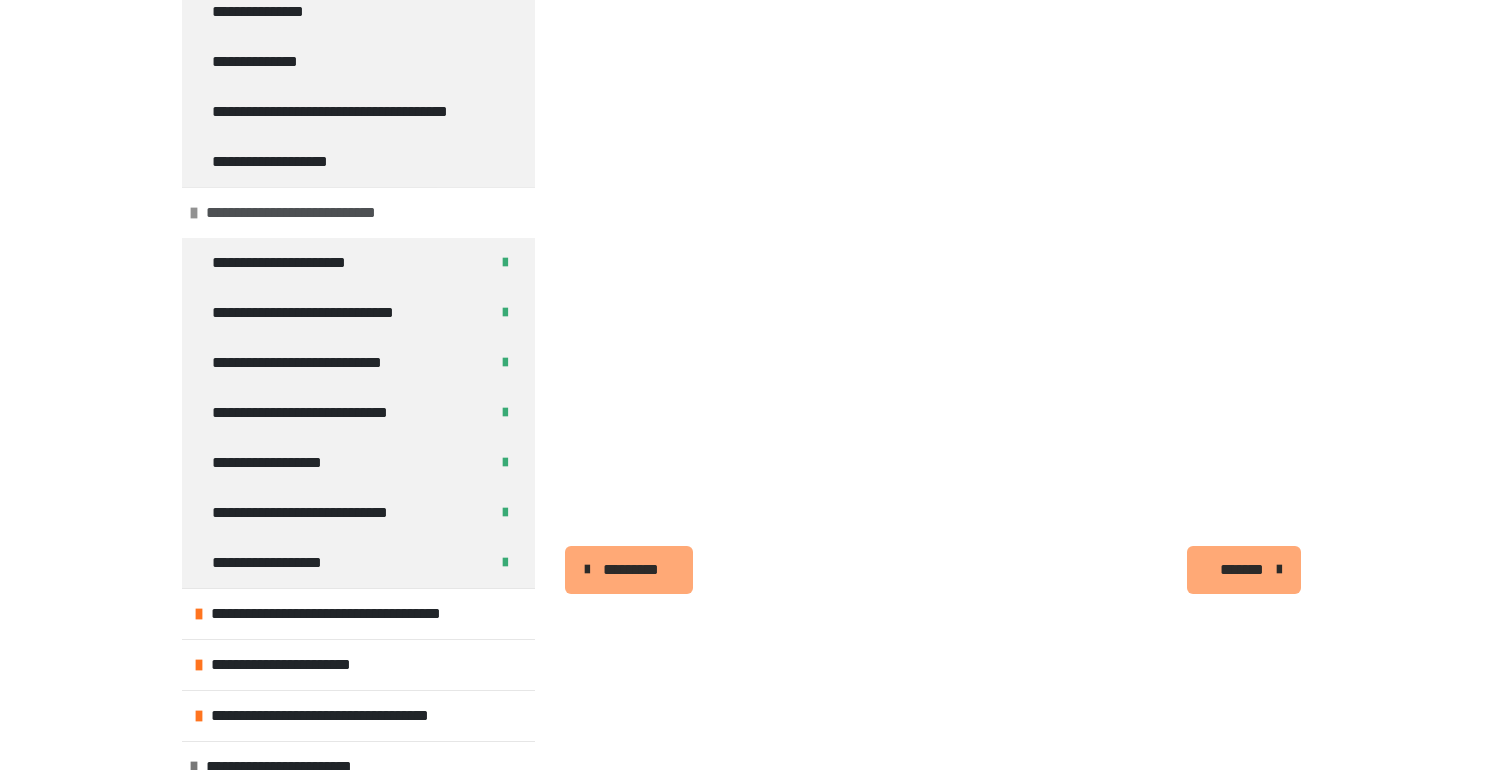 click on "**********" at bounding box center (302, 213) 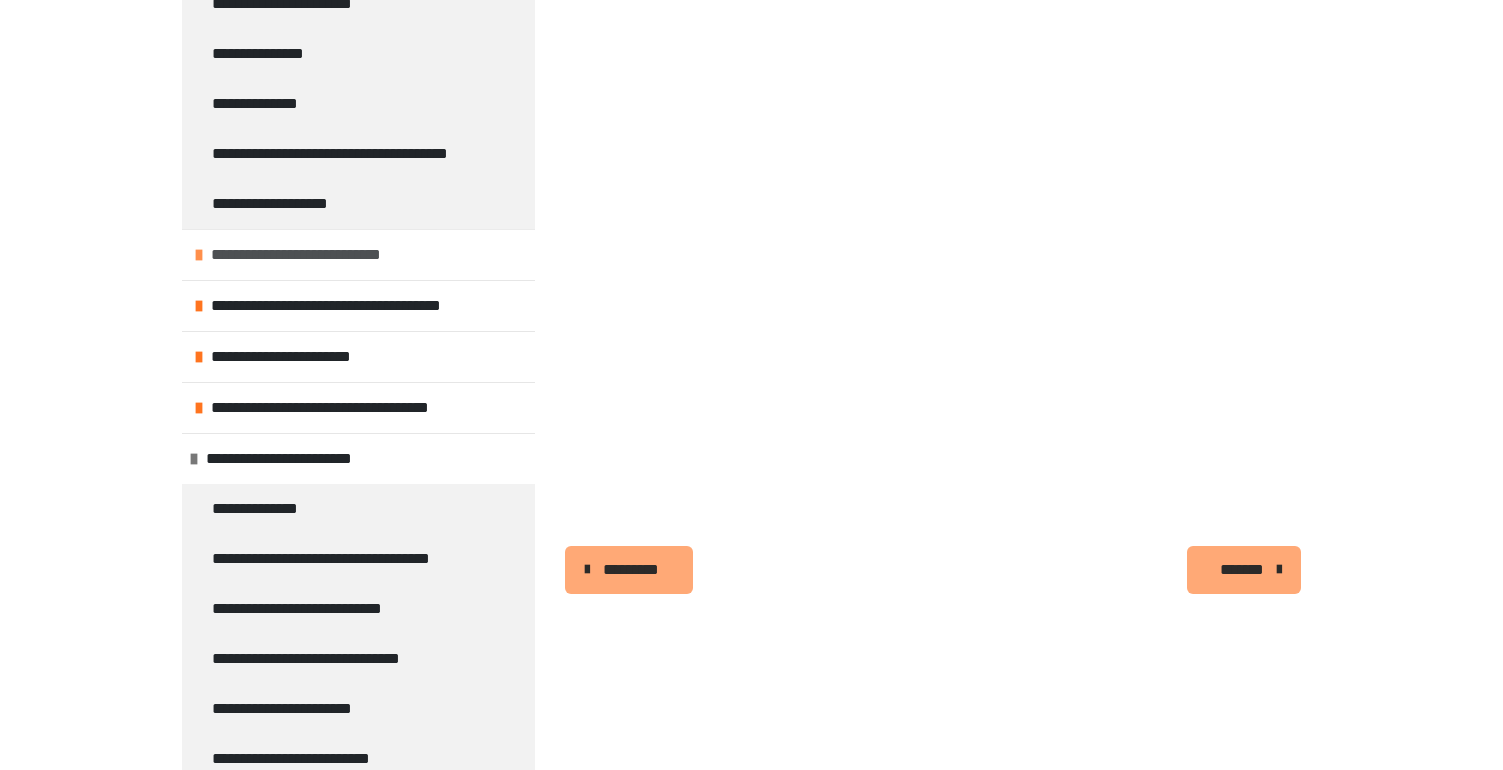 scroll, scrollTop: 1609, scrollLeft: 0, axis: vertical 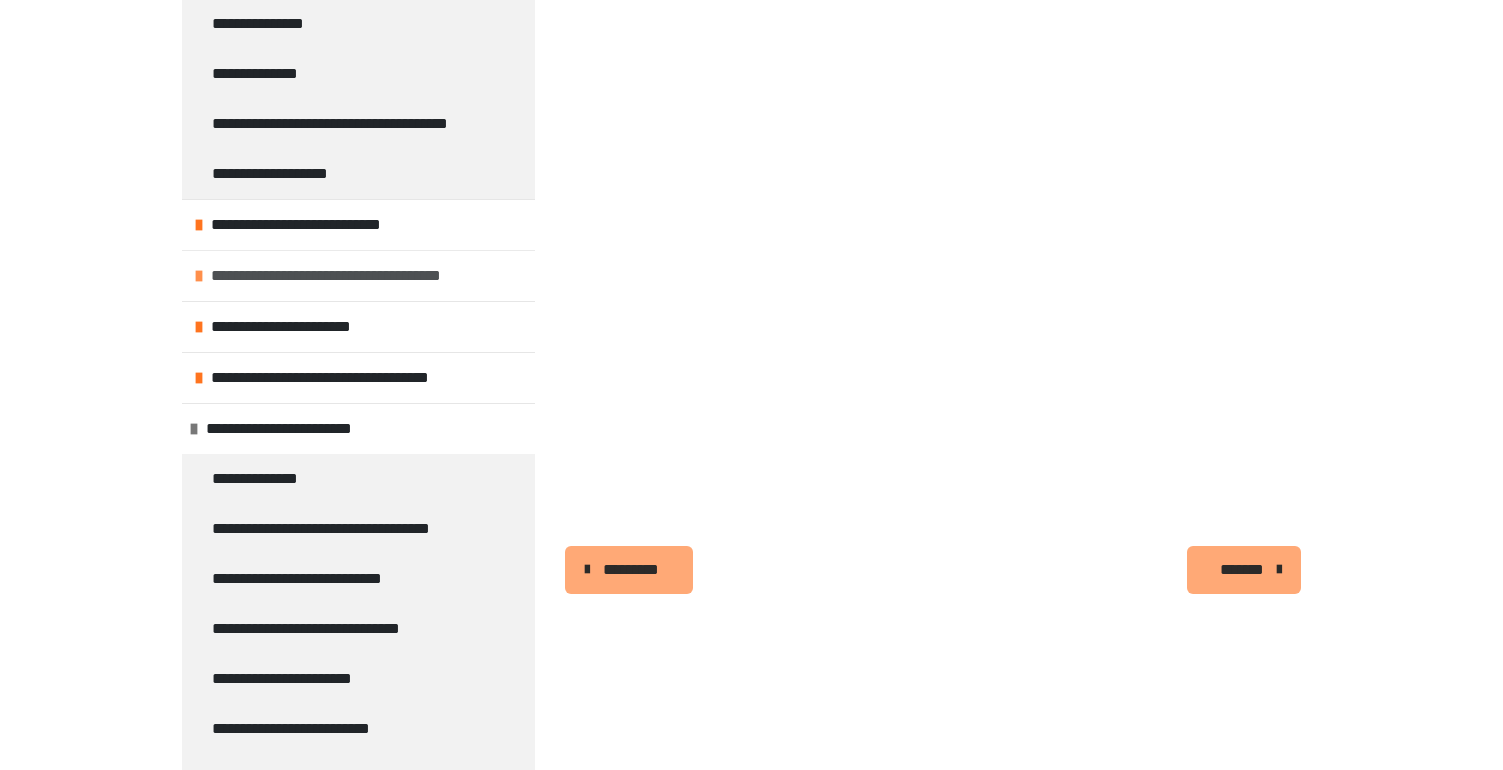 click on "**********" at bounding box center [336, 276] 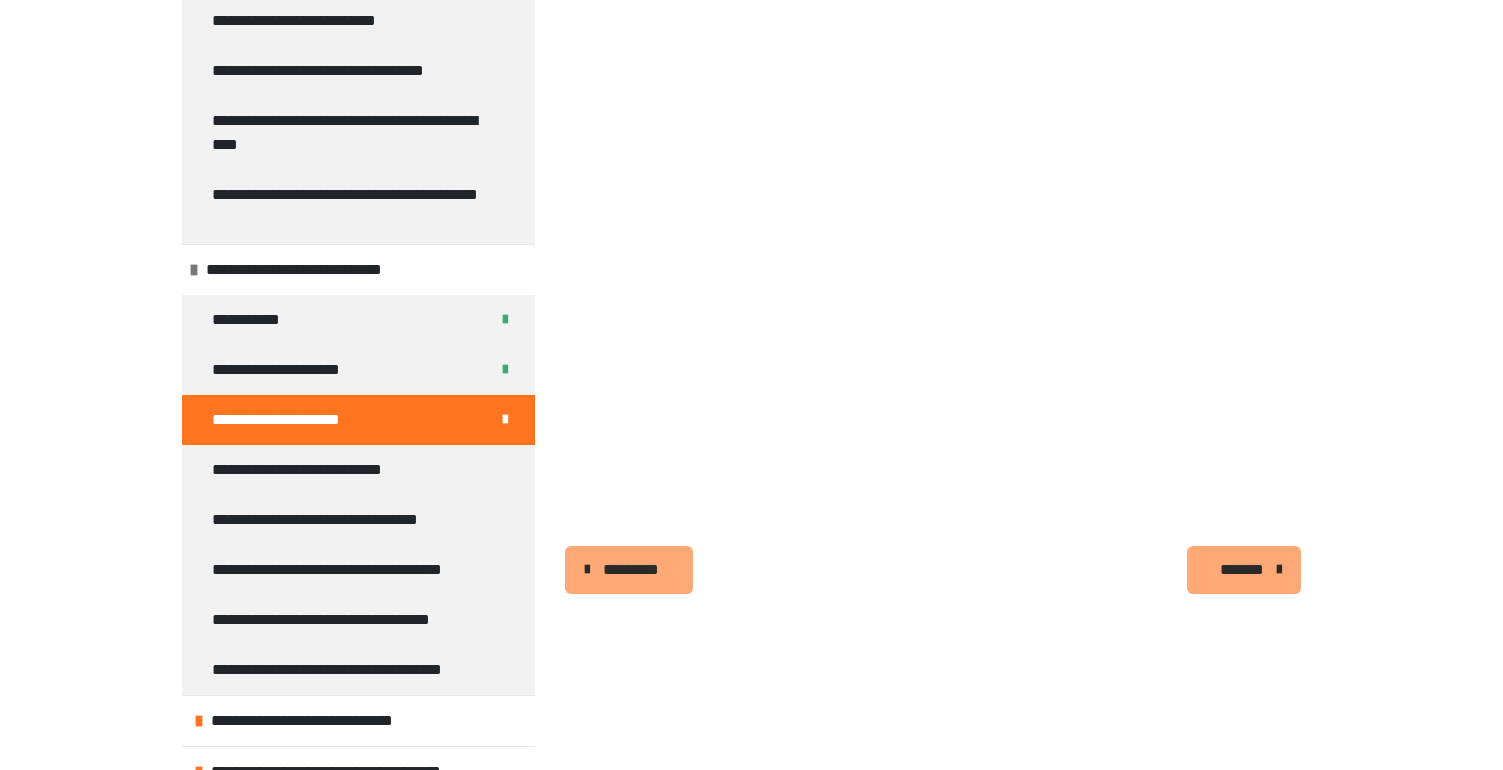 scroll, scrollTop: 2888, scrollLeft: 0, axis: vertical 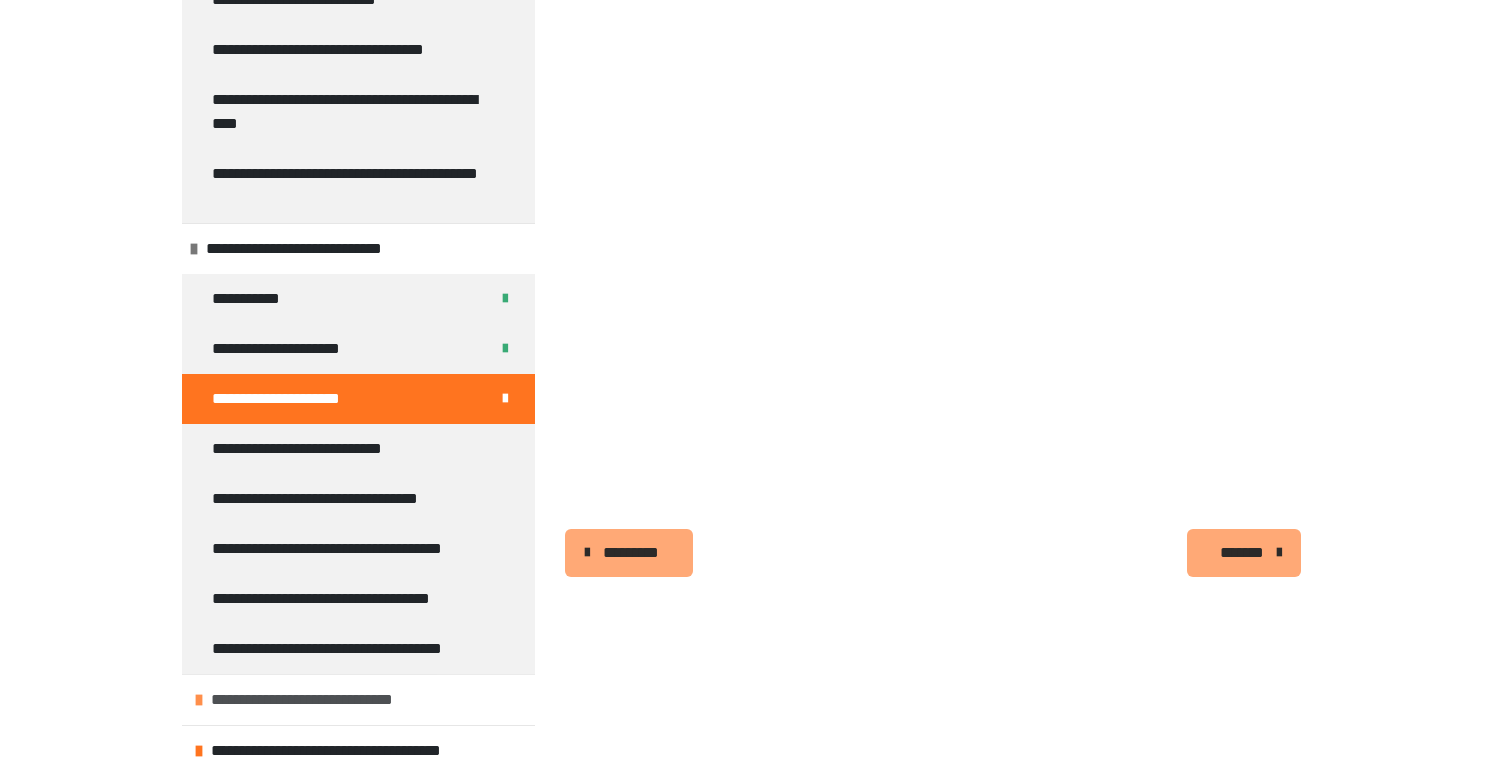 click on "**********" at bounding box center [315, 700] 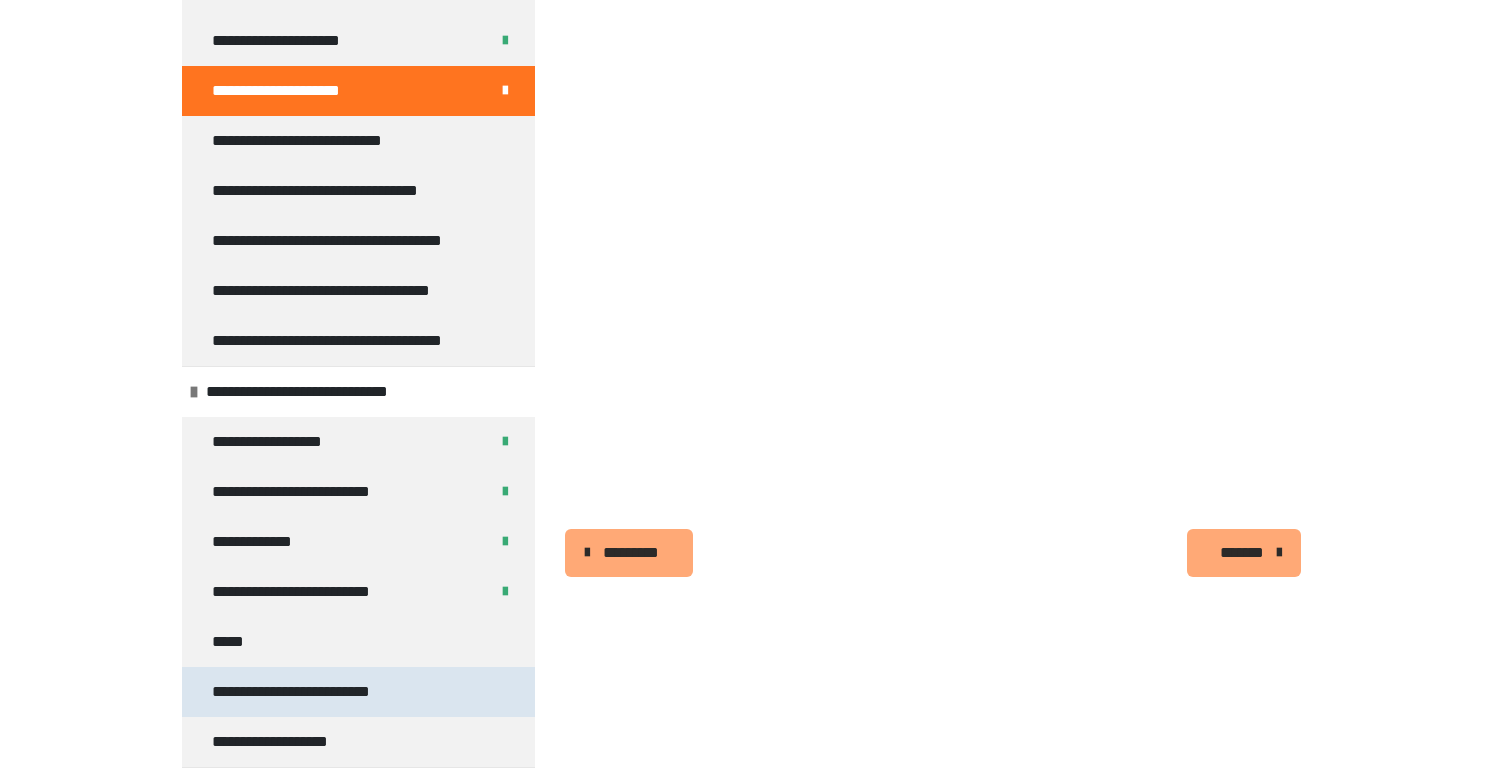scroll, scrollTop: 3238, scrollLeft: 0, axis: vertical 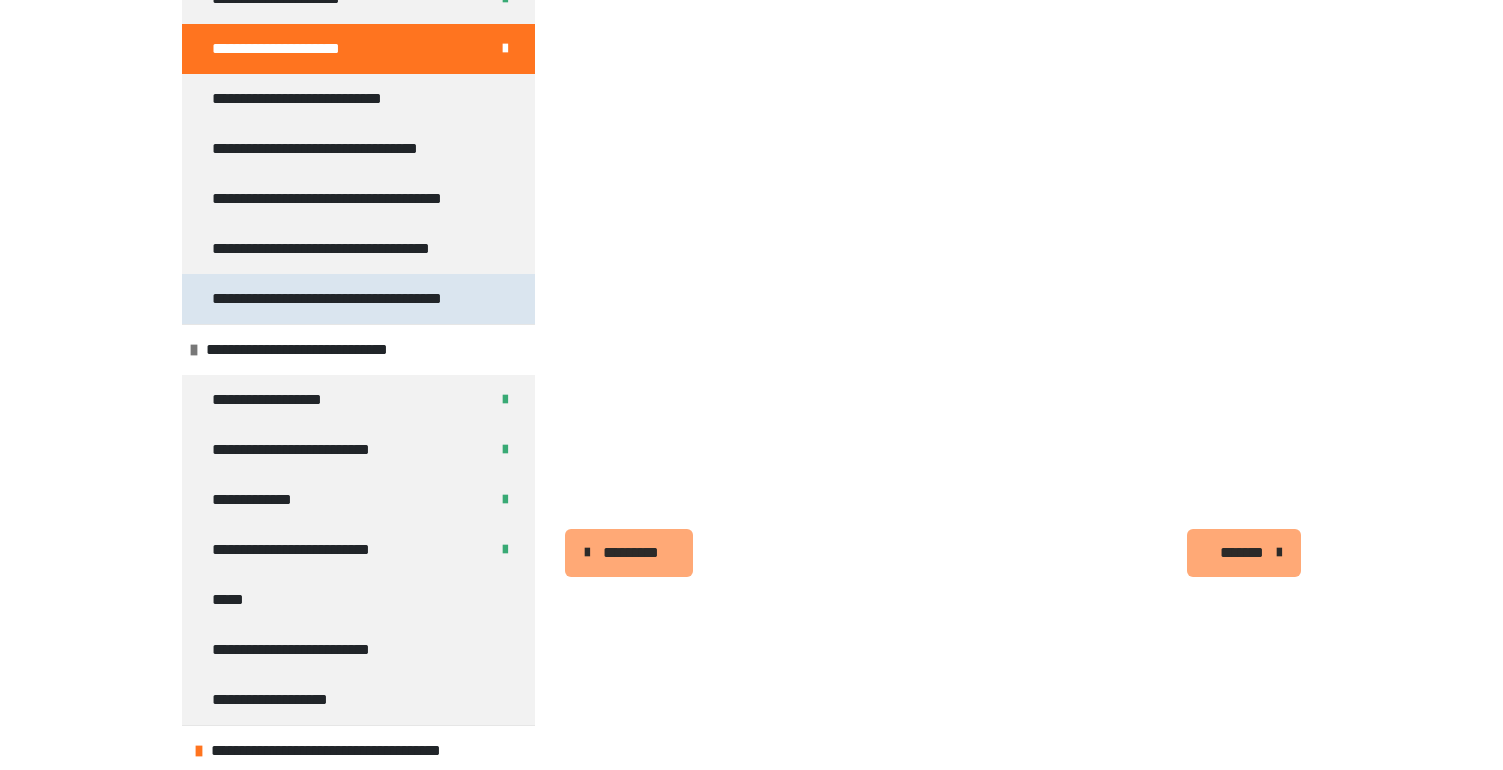 click on "**********" at bounding box center (346, 299) 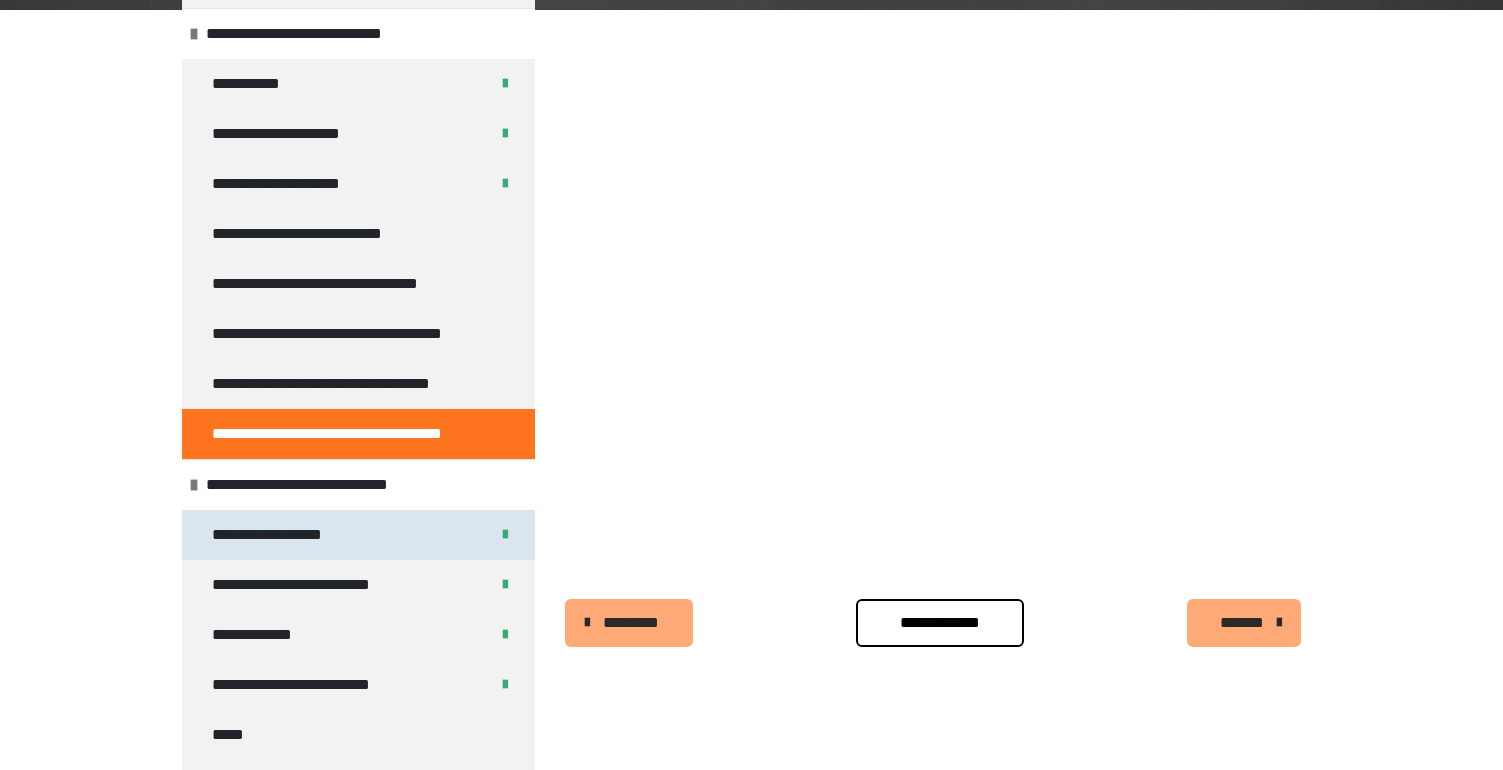 scroll, scrollTop: 3104, scrollLeft: 0, axis: vertical 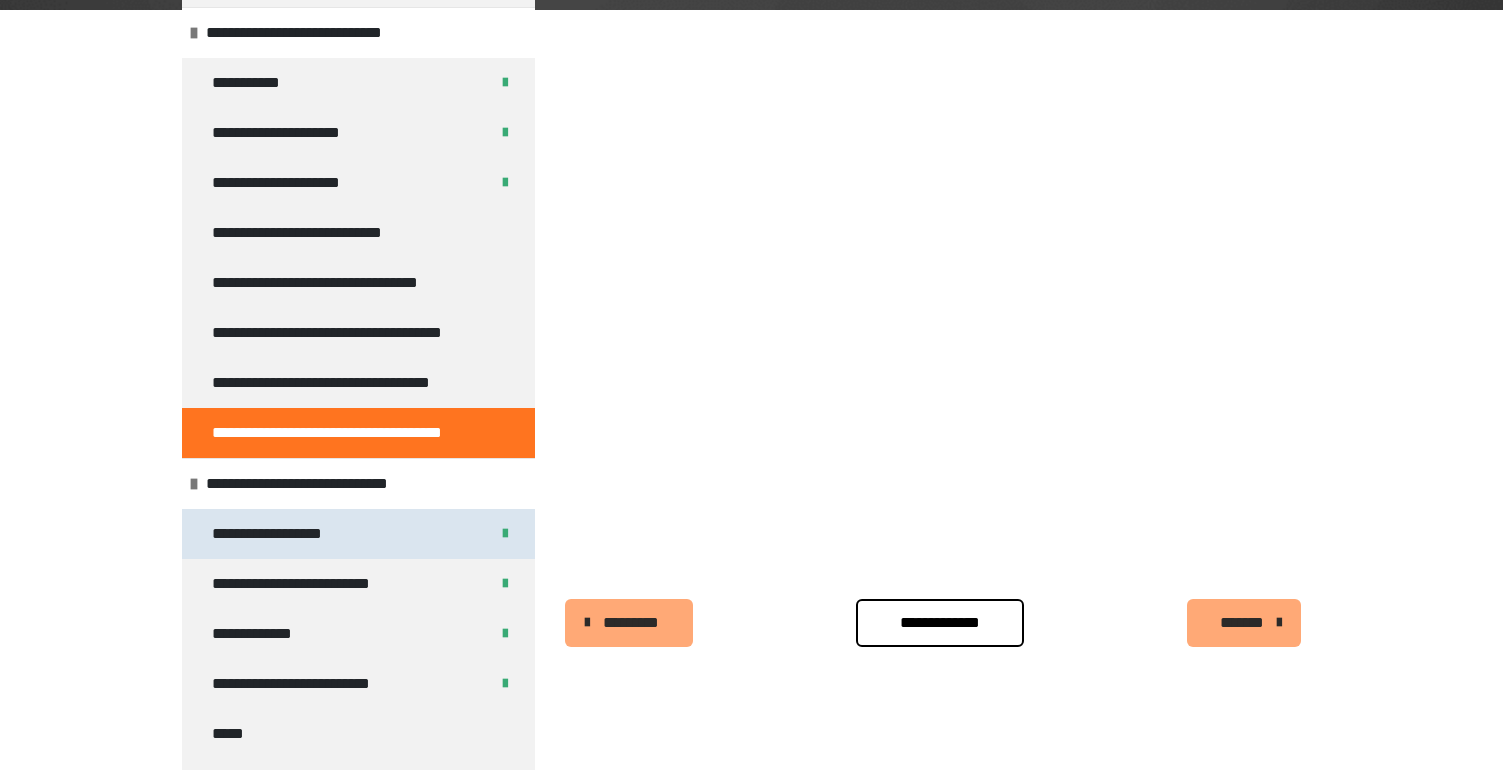 click on "**********" at bounding box center [332, 383] 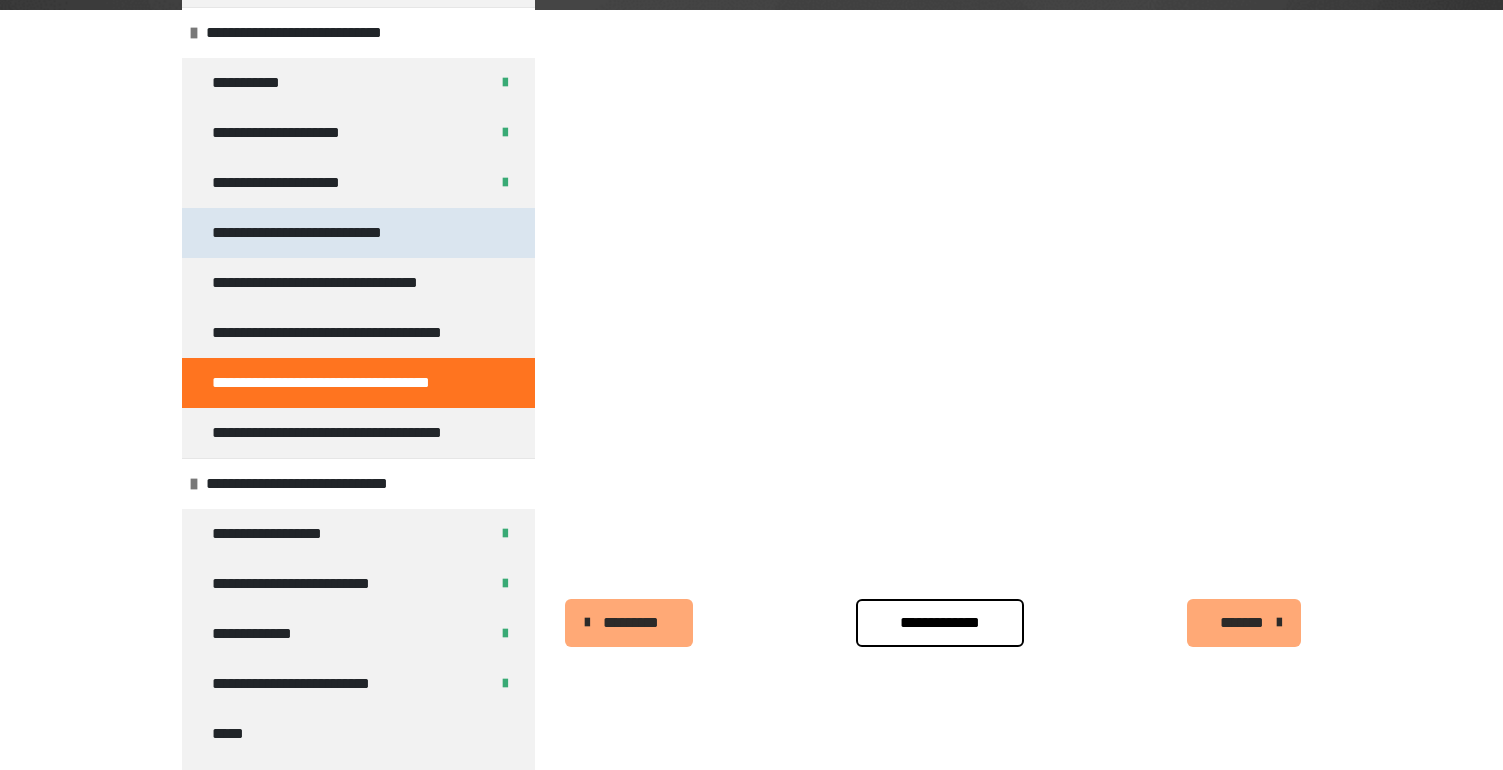 click on "**********" at bounding box center (316, 233) 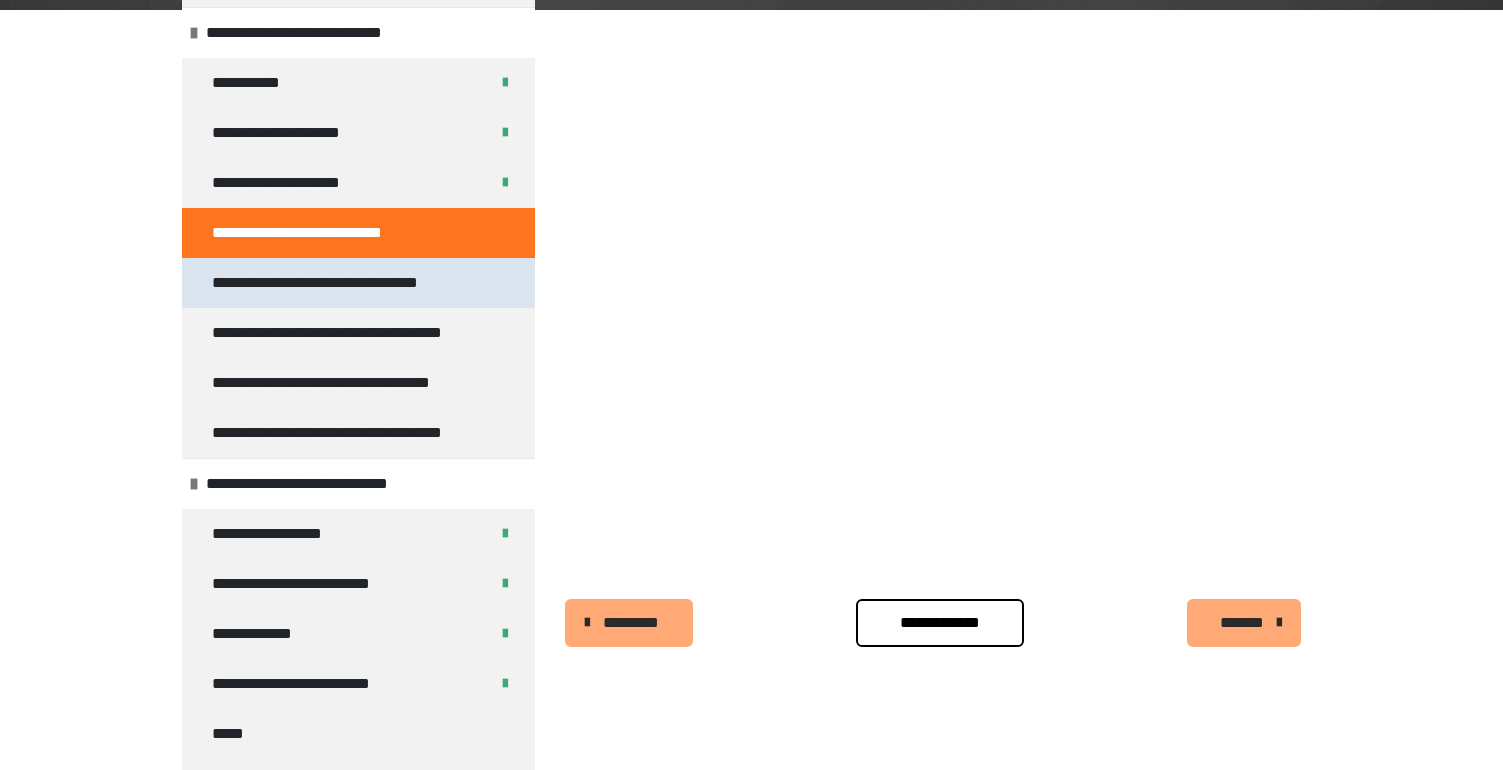 scroll, scrollTop: 3238, scrollLeft: 0, axis: vertical 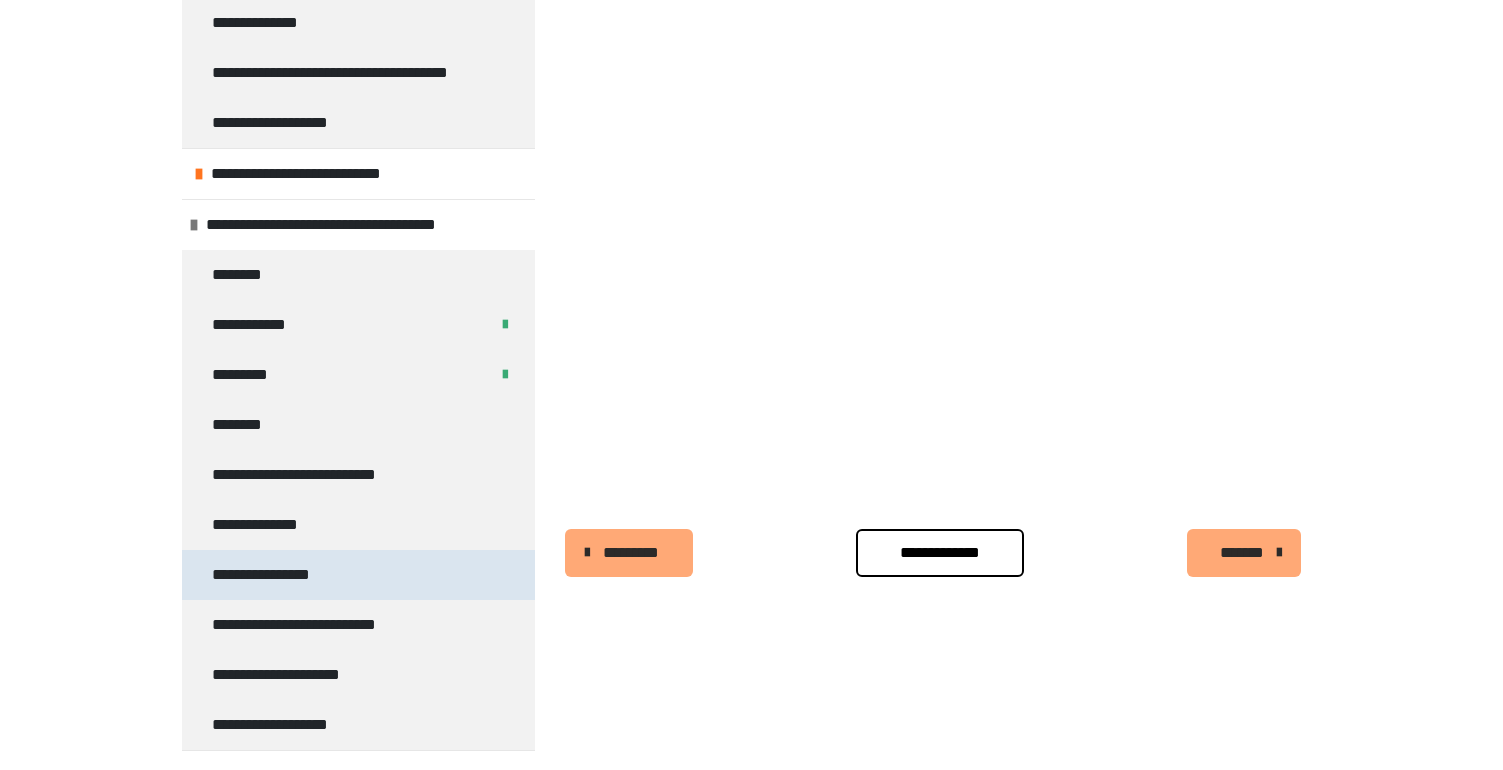 click on "**********" at bounding box center (273, 575) 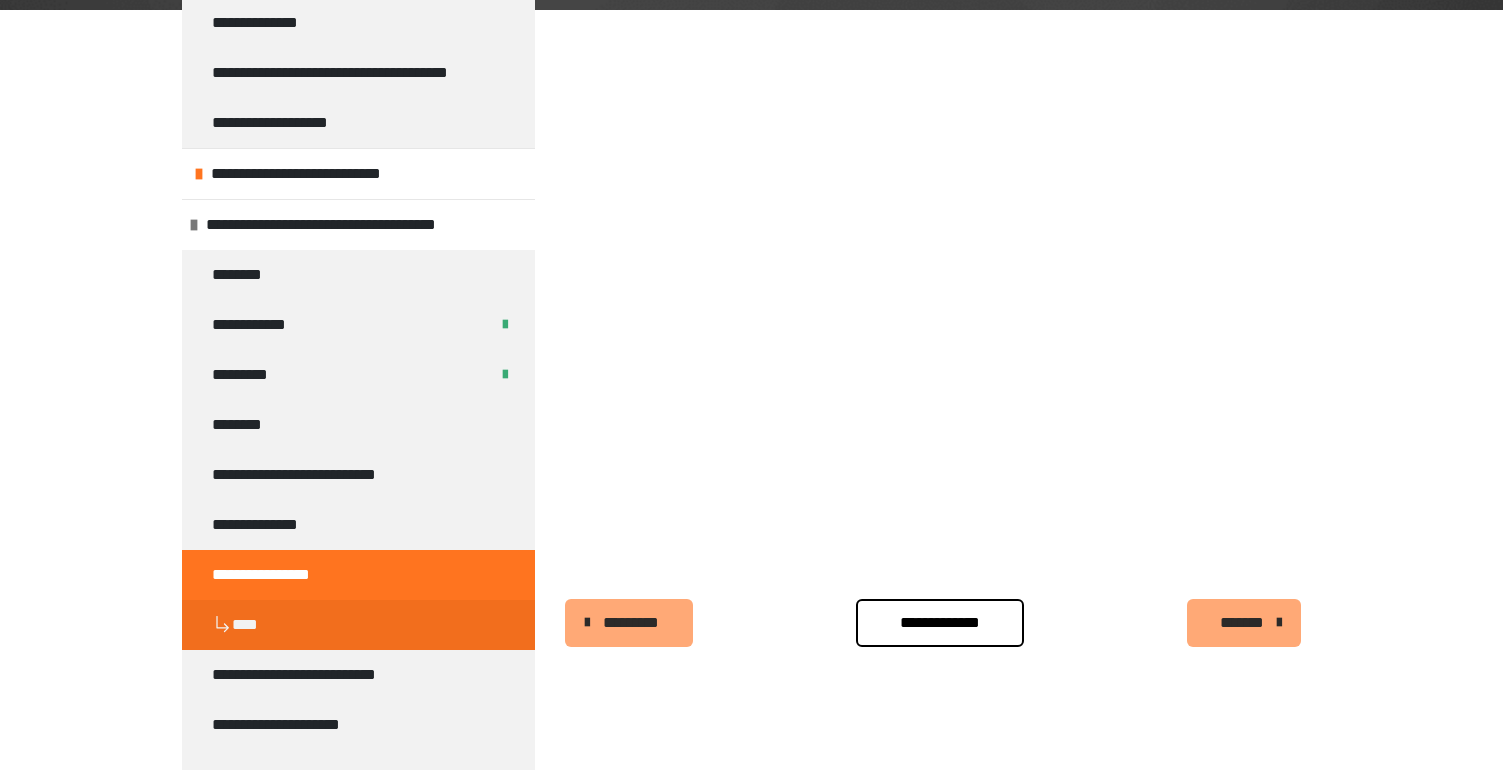 click on "**********" at bounding box center [940, 623] 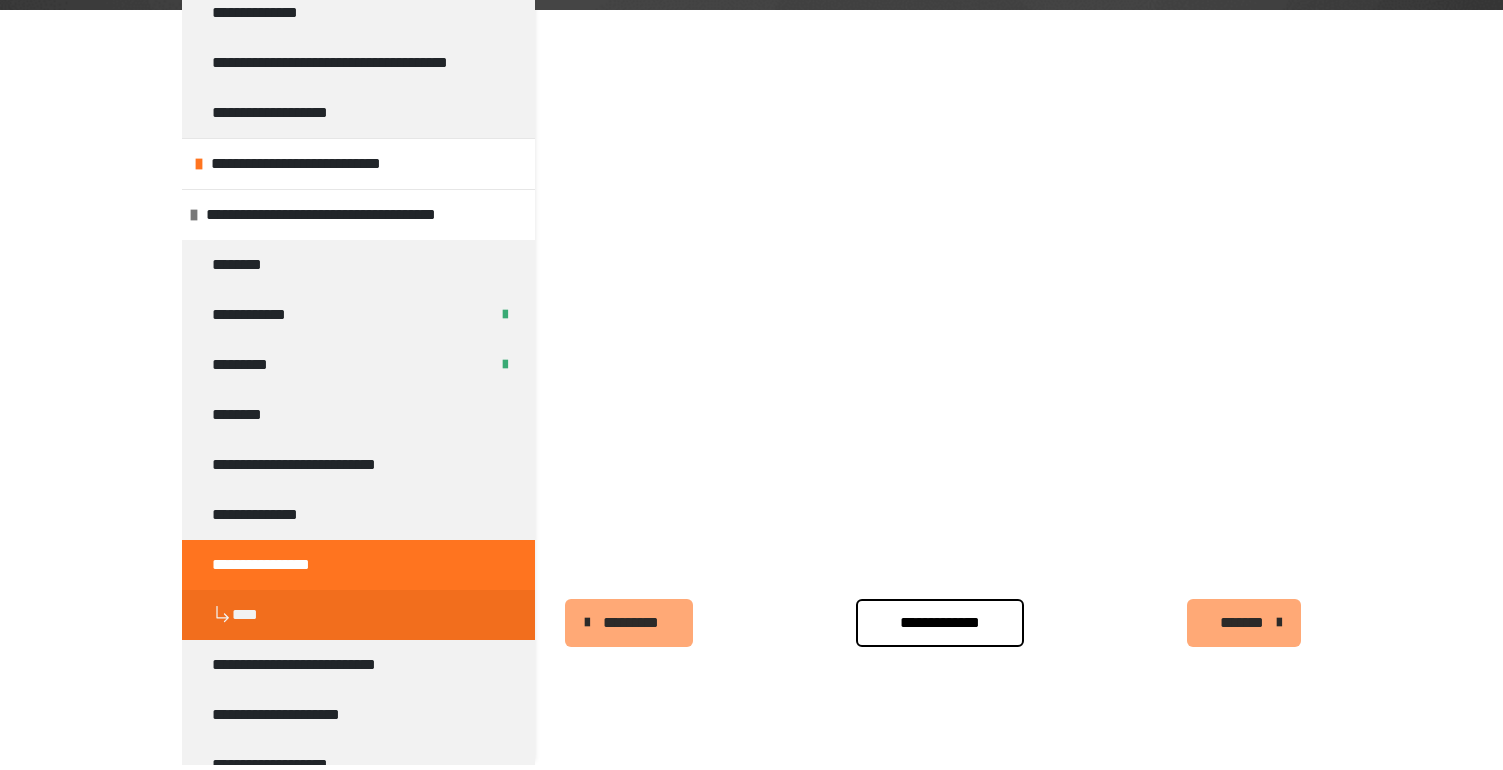 scroll, scrollTop: 0, scrollLeft: 0, axis: both 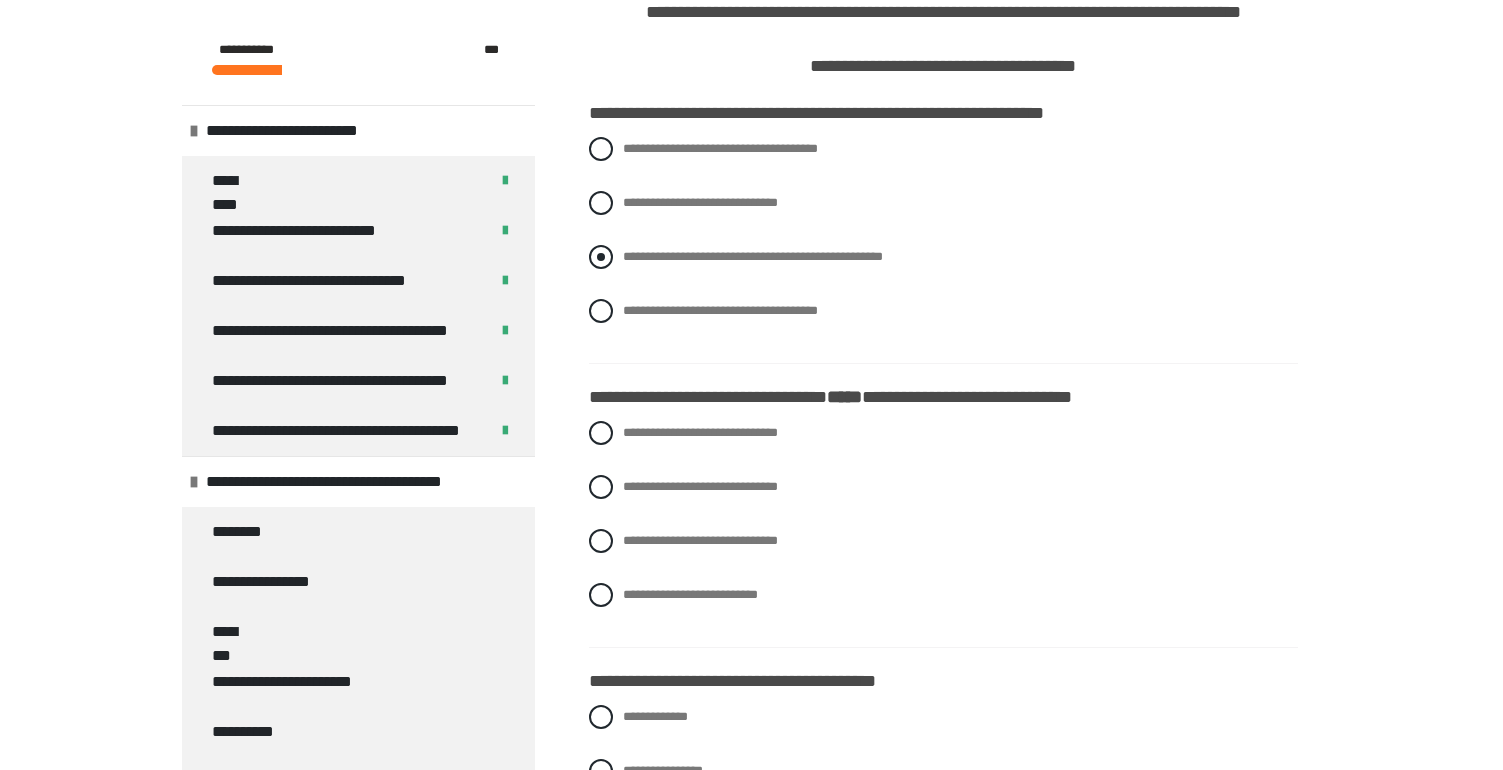 click on "**********" at bounding box center (753, 256) 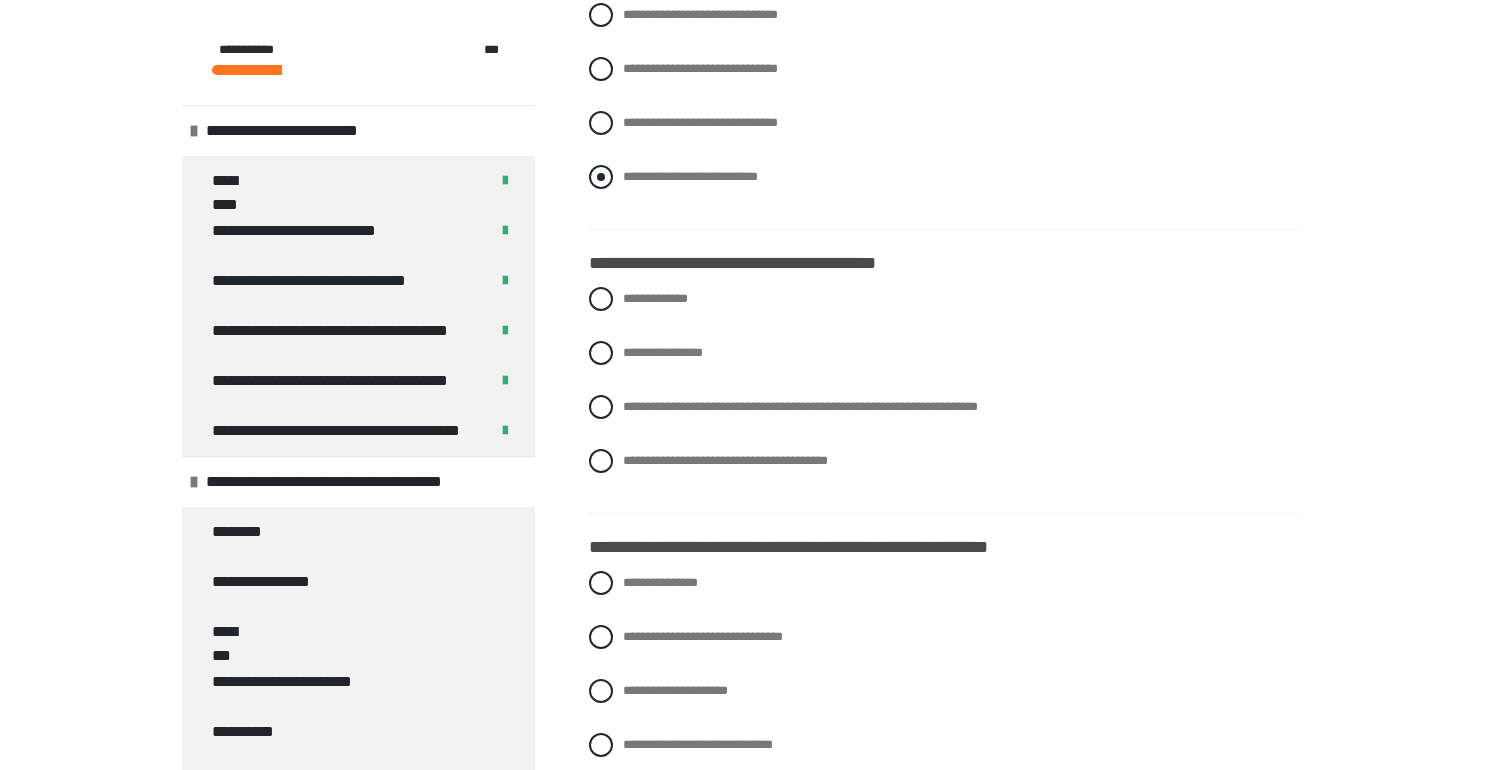 scroll, scrollTop: 1063, scrollLeft: 0, axis: vertical 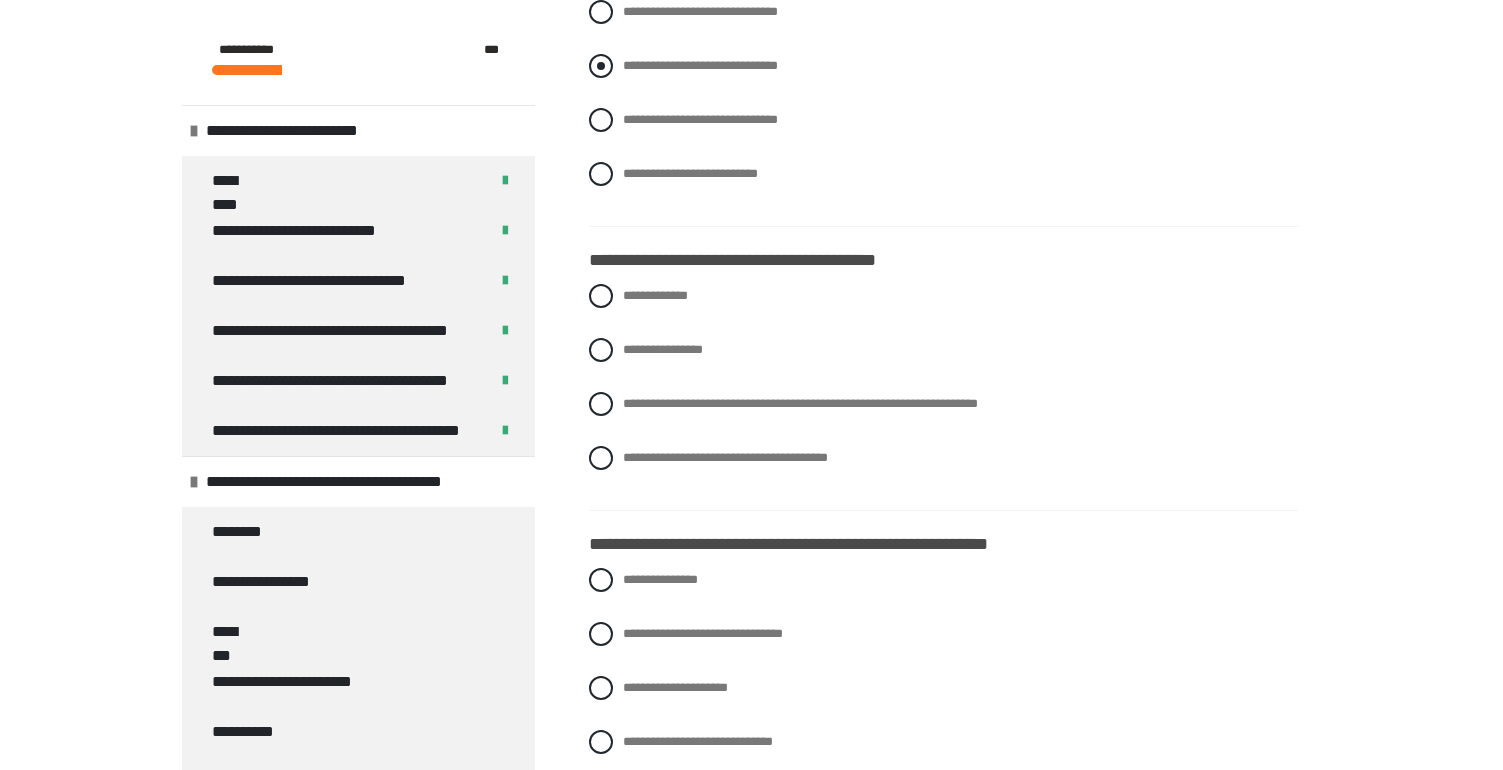click on "**********" at bounding box center [700, 65] 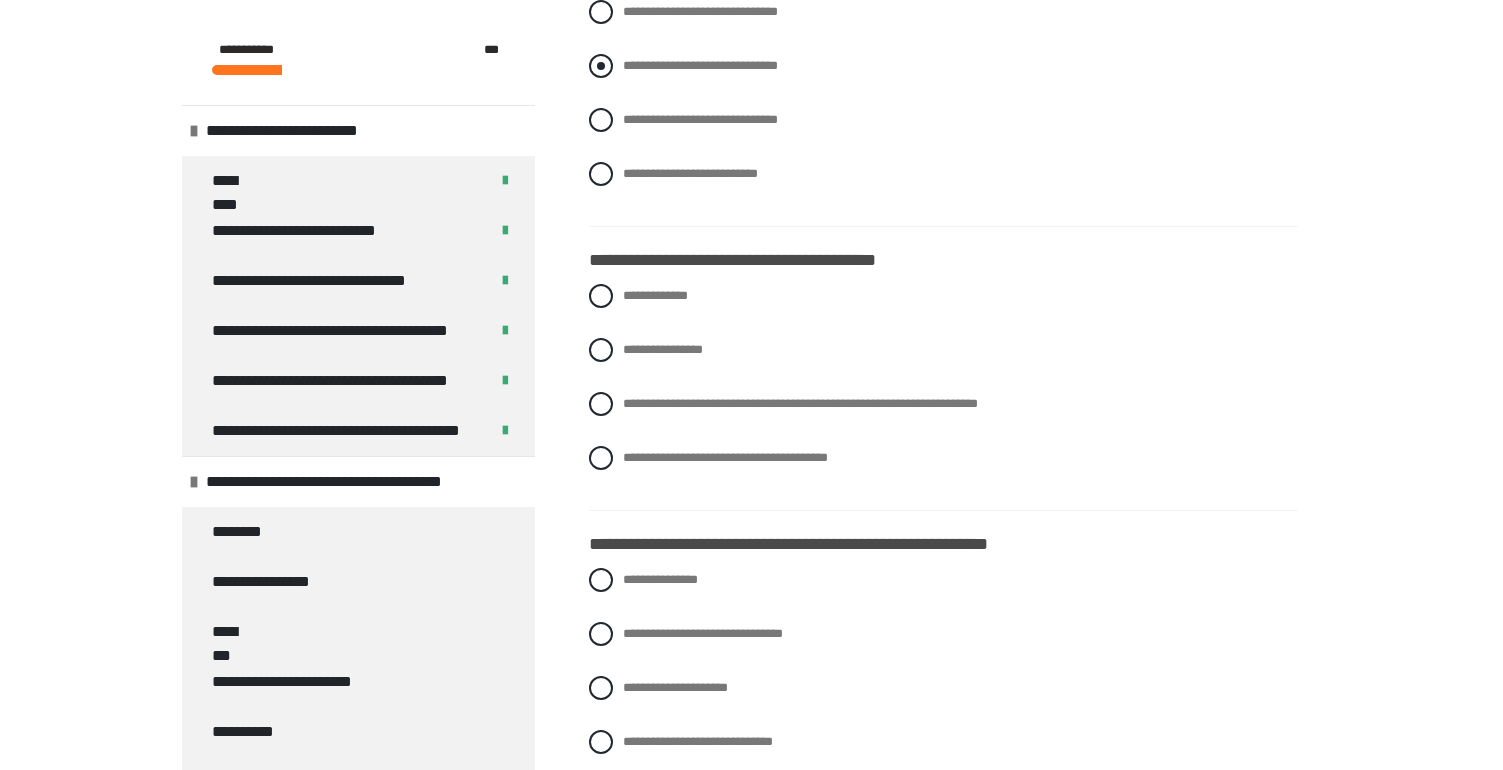 radio on "****" 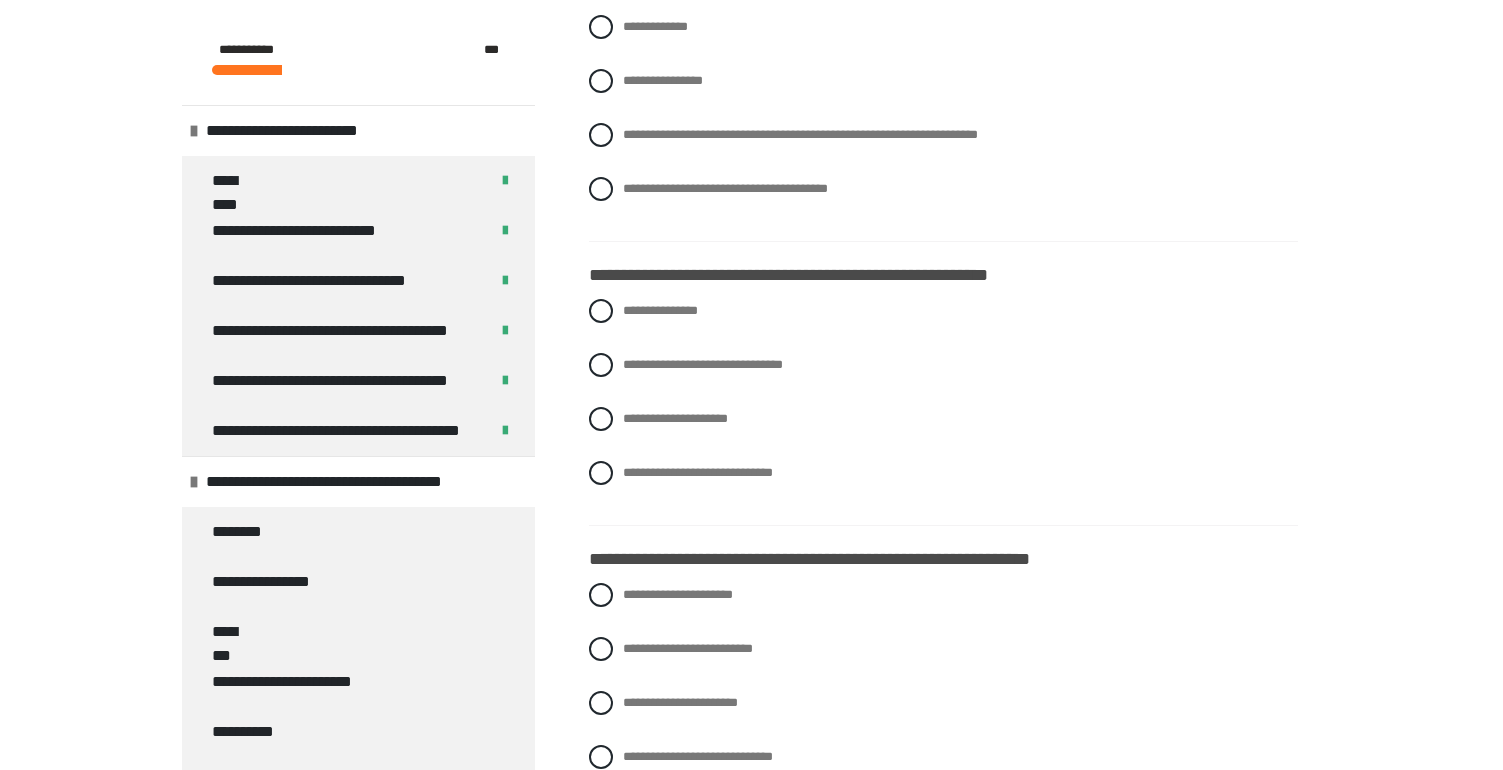 scroll, scrollTop: 1334, scrollLeft: 0, axis: vertical 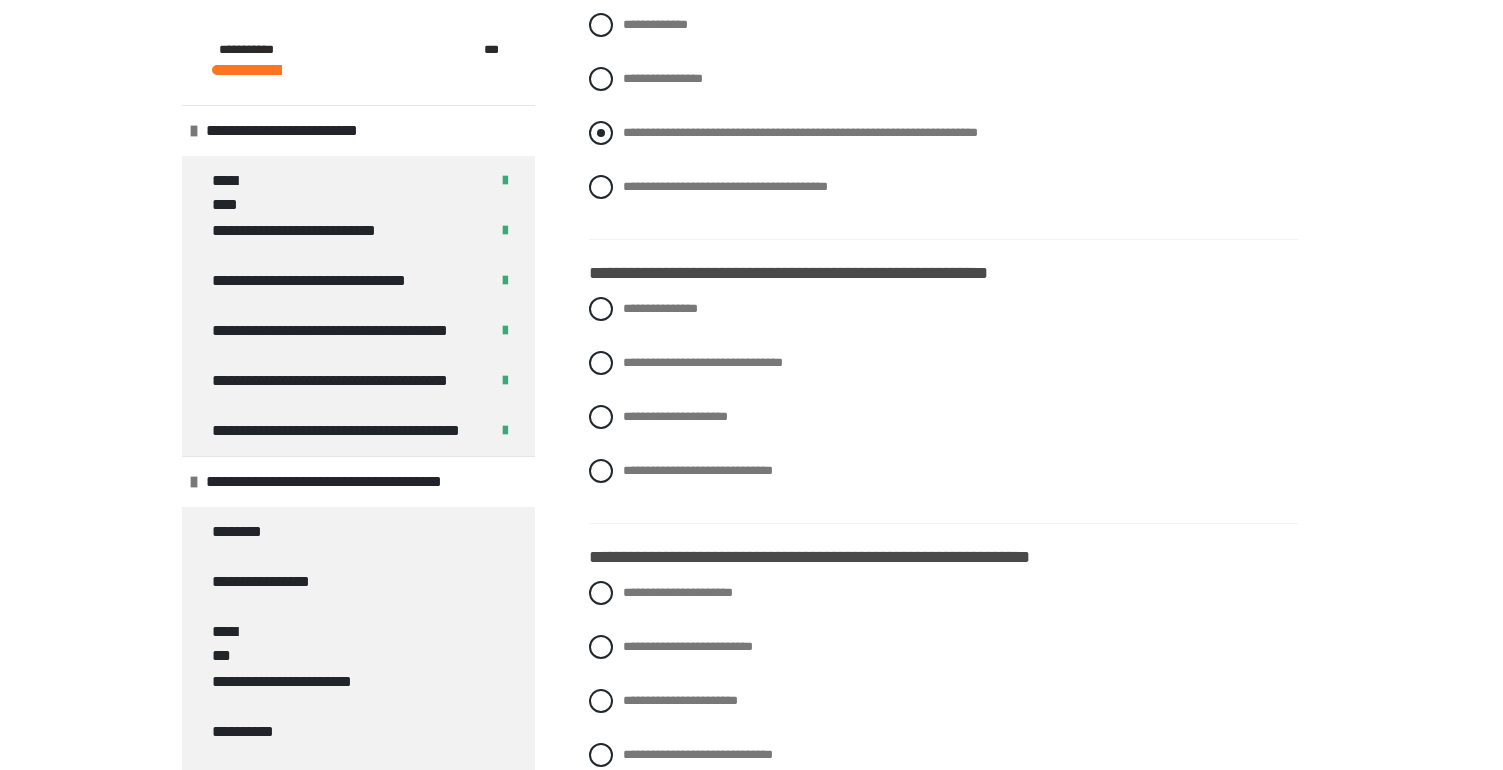 click on "**********" at bounding box center [800, 132] 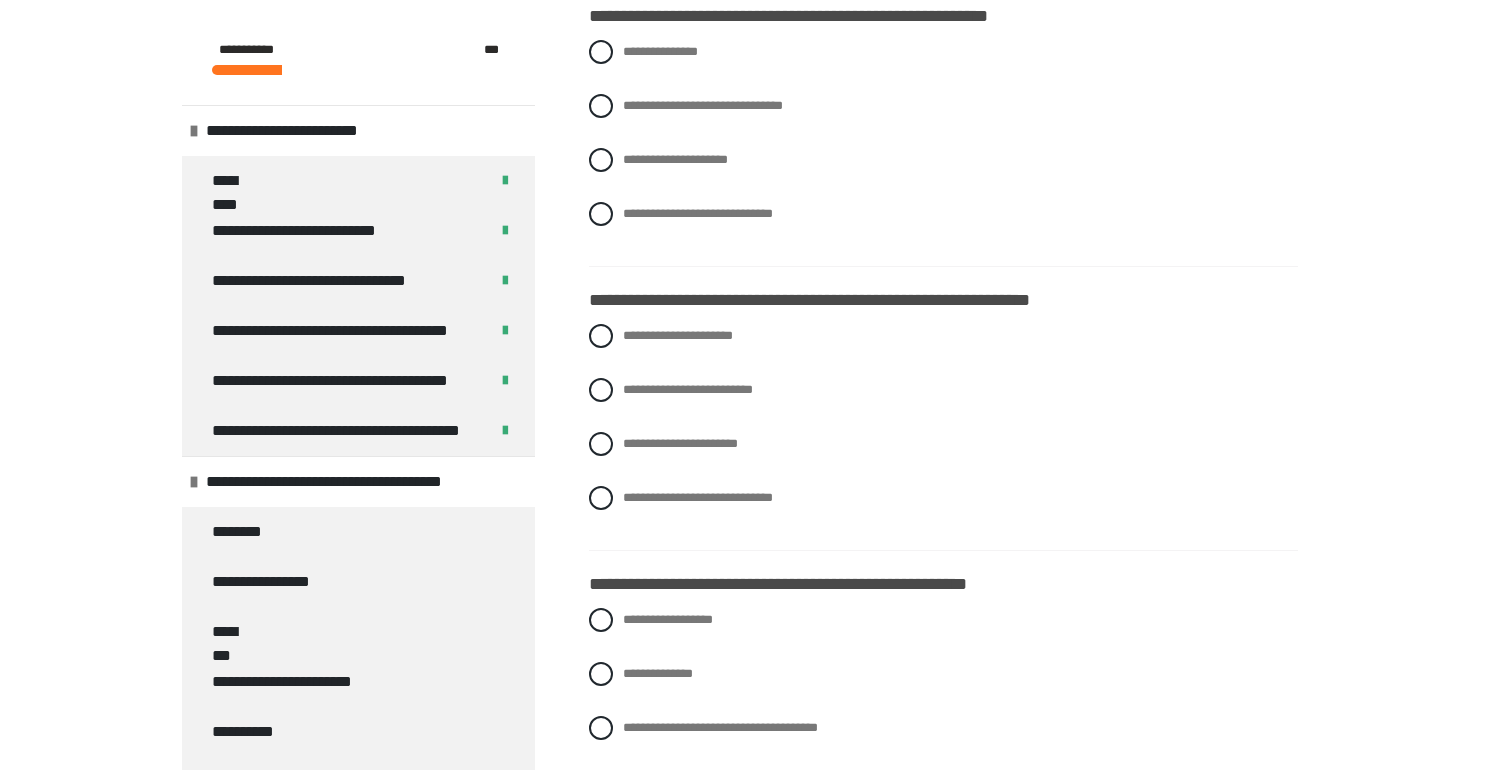 scroll, scrollTop: 1596, scrollLeft: 0, axis: vertical 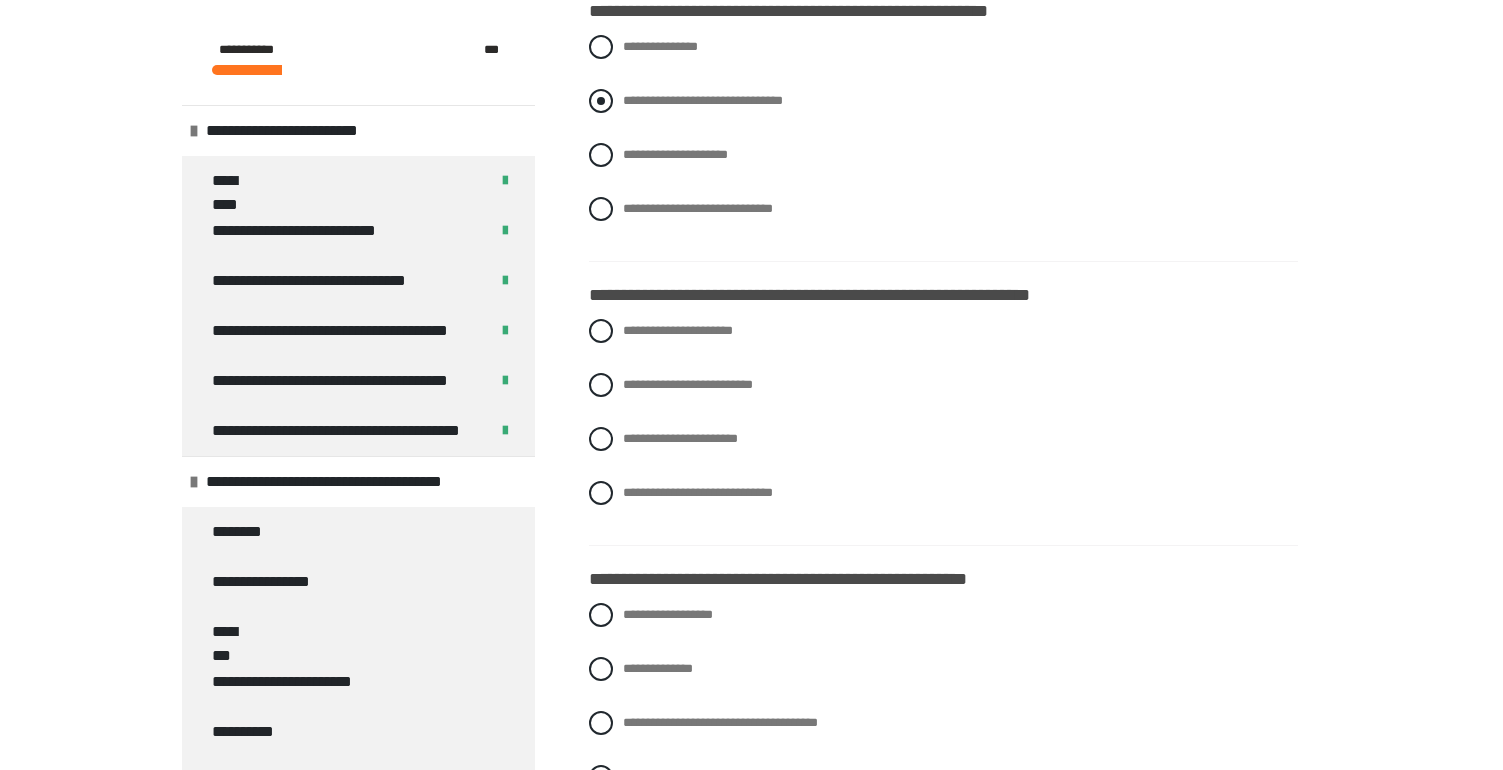 click on "**********" at bounding box center [703, 100] 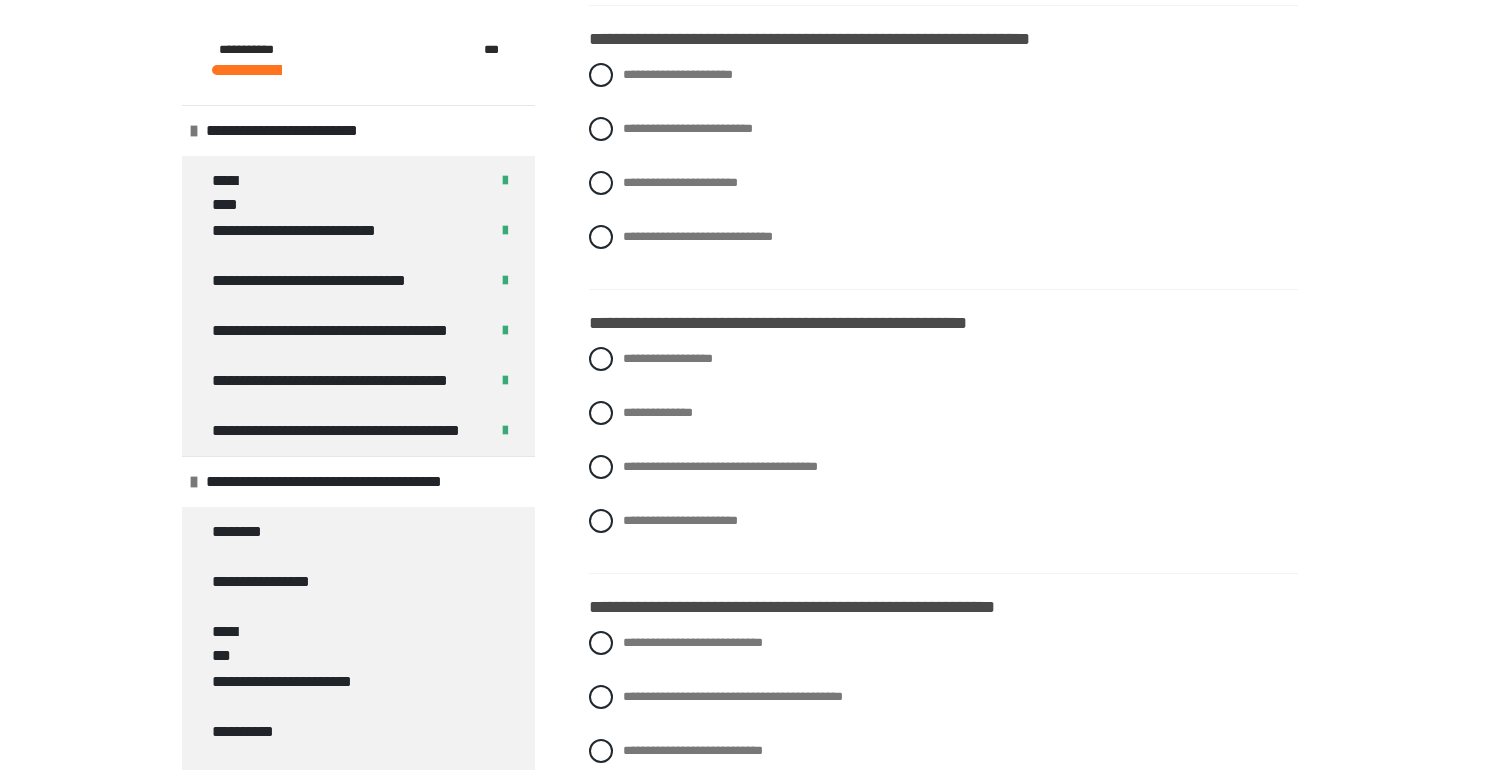 scroll, scrollTop: 1857, scrollLeft: 0, axis: vertical 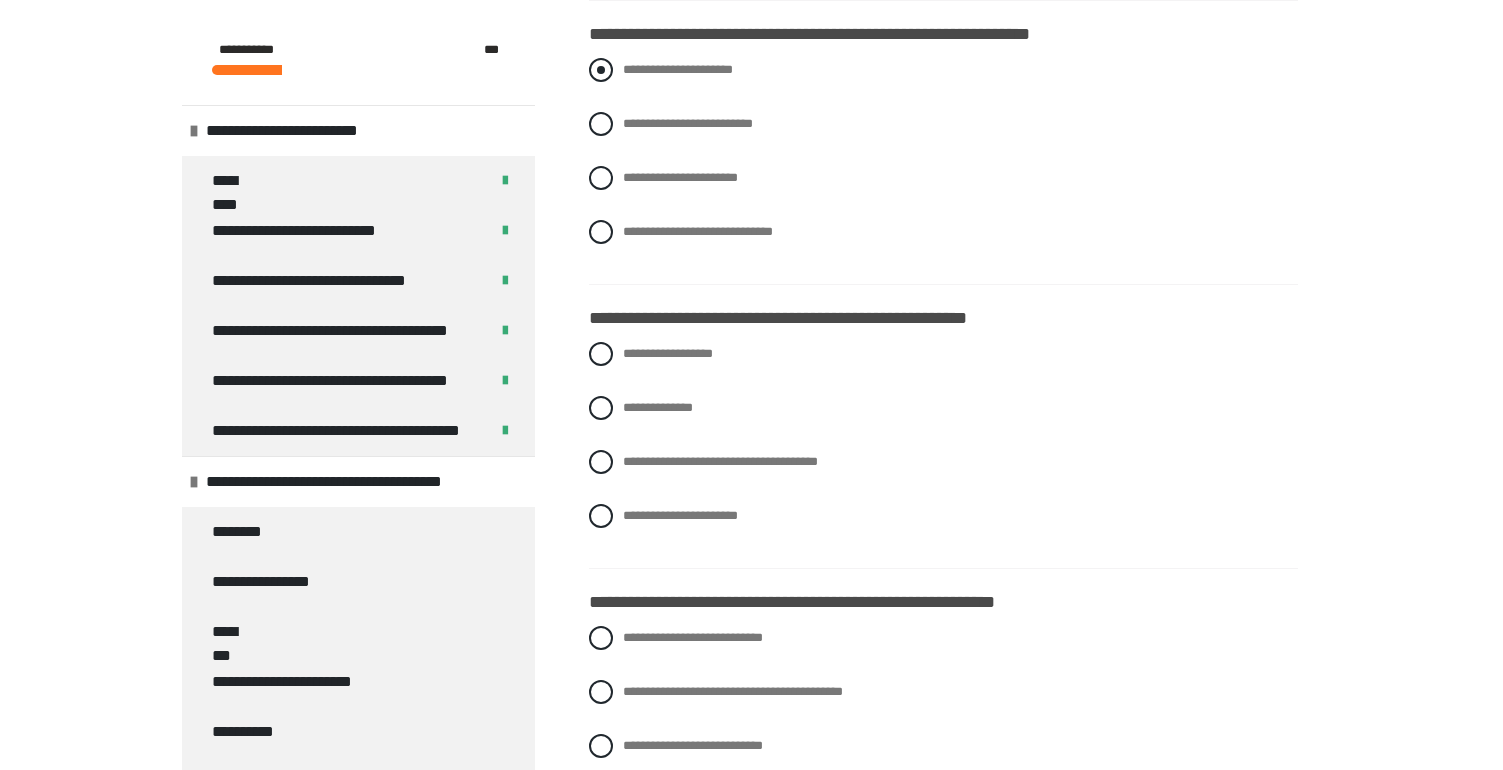 click at bounding box center [601, 70] 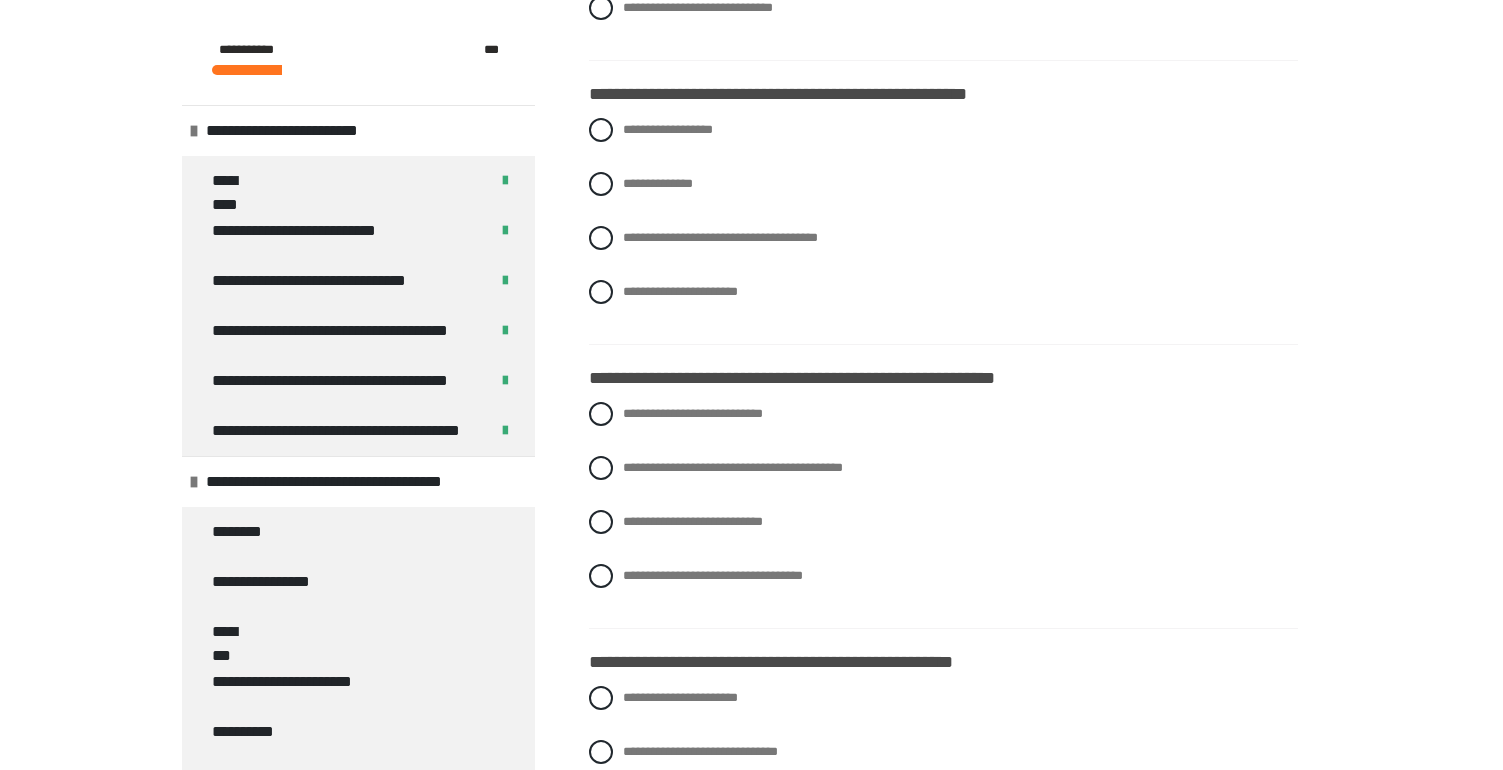 scroll, scrollTop: 2082, scrollLeft: 0, axis: vertical 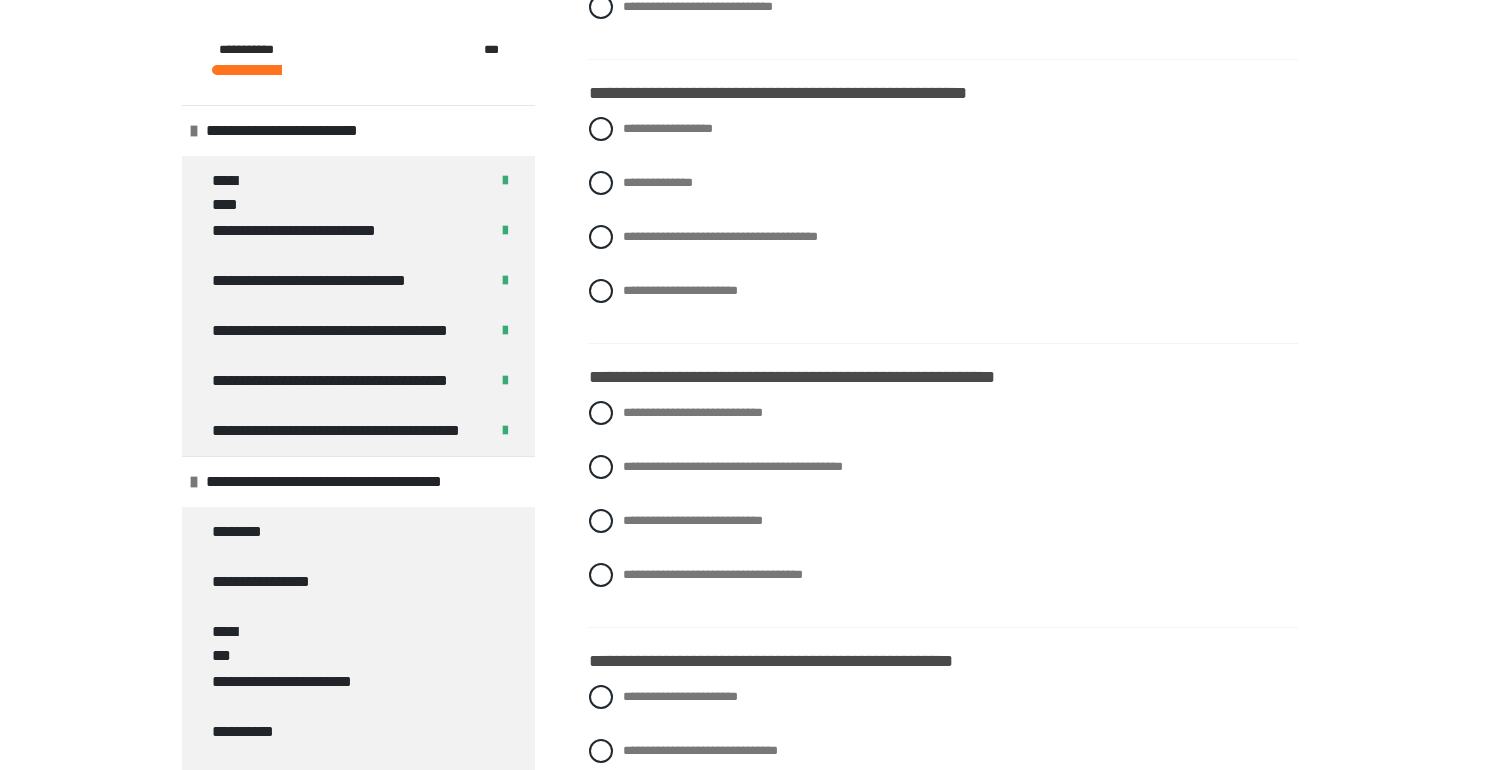 click on "**********" at bounding box center [943, 225] 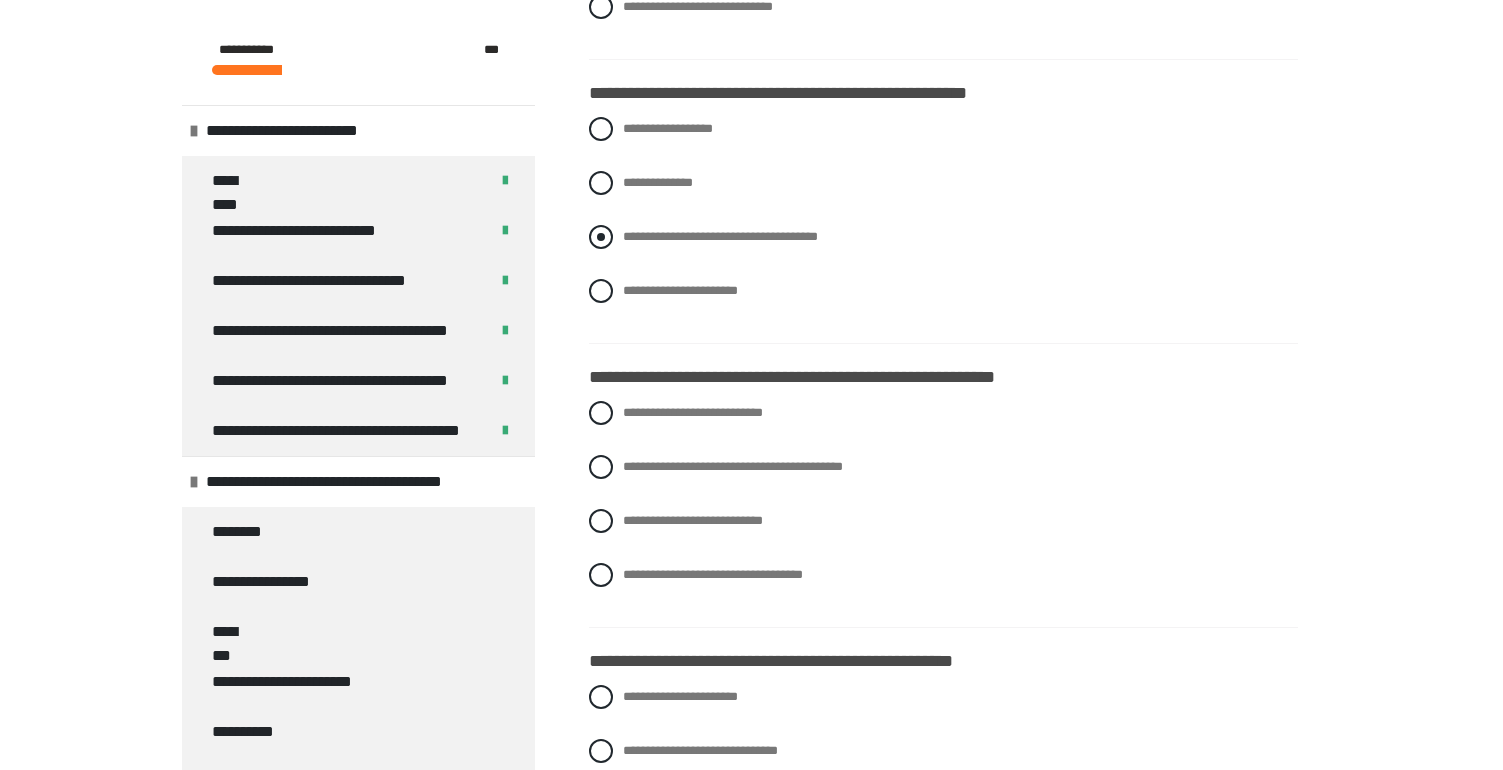 click on "**********" at bounding box center [720, 236] 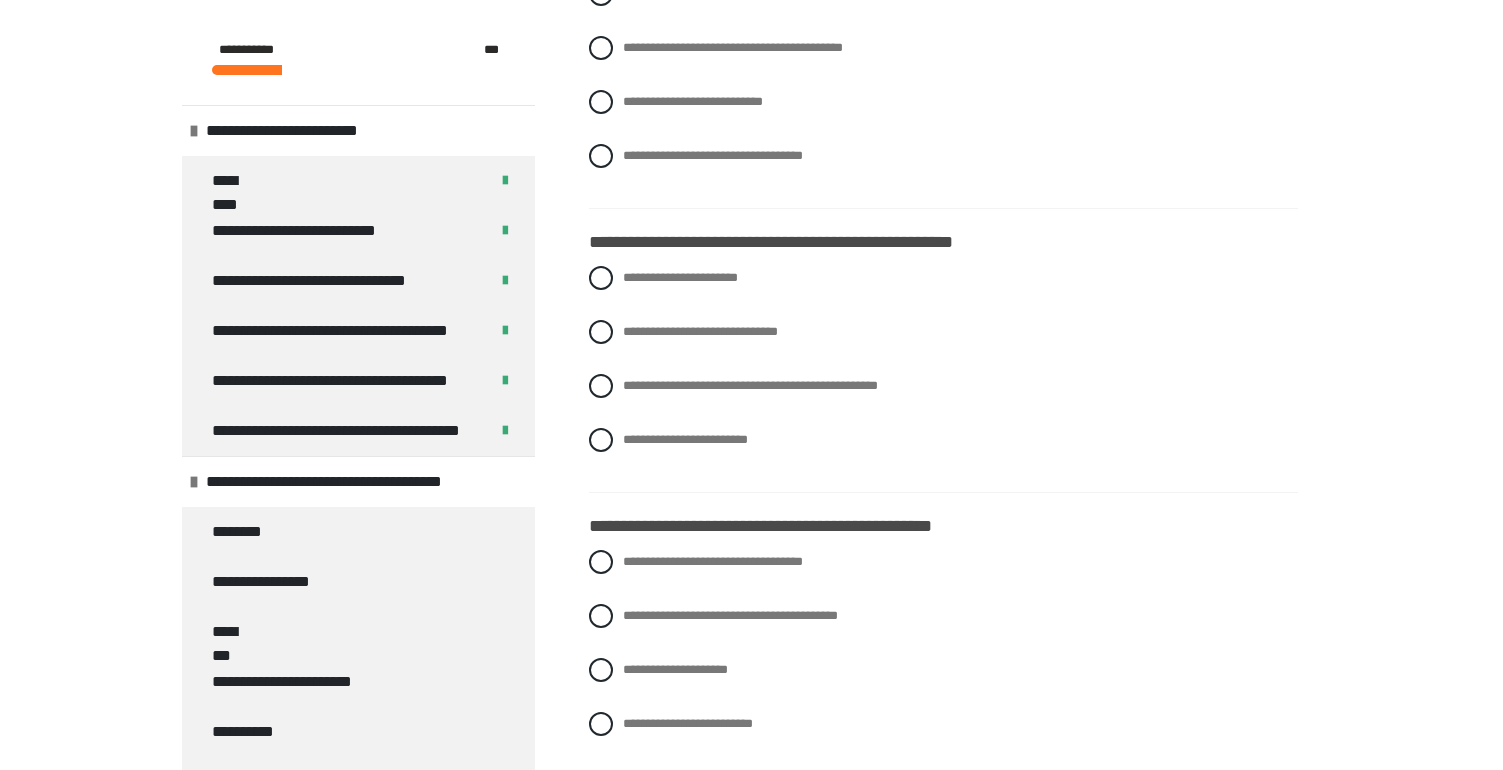 scroll, scrollTop: 2513, scrollLeft: 0, axis: vertical 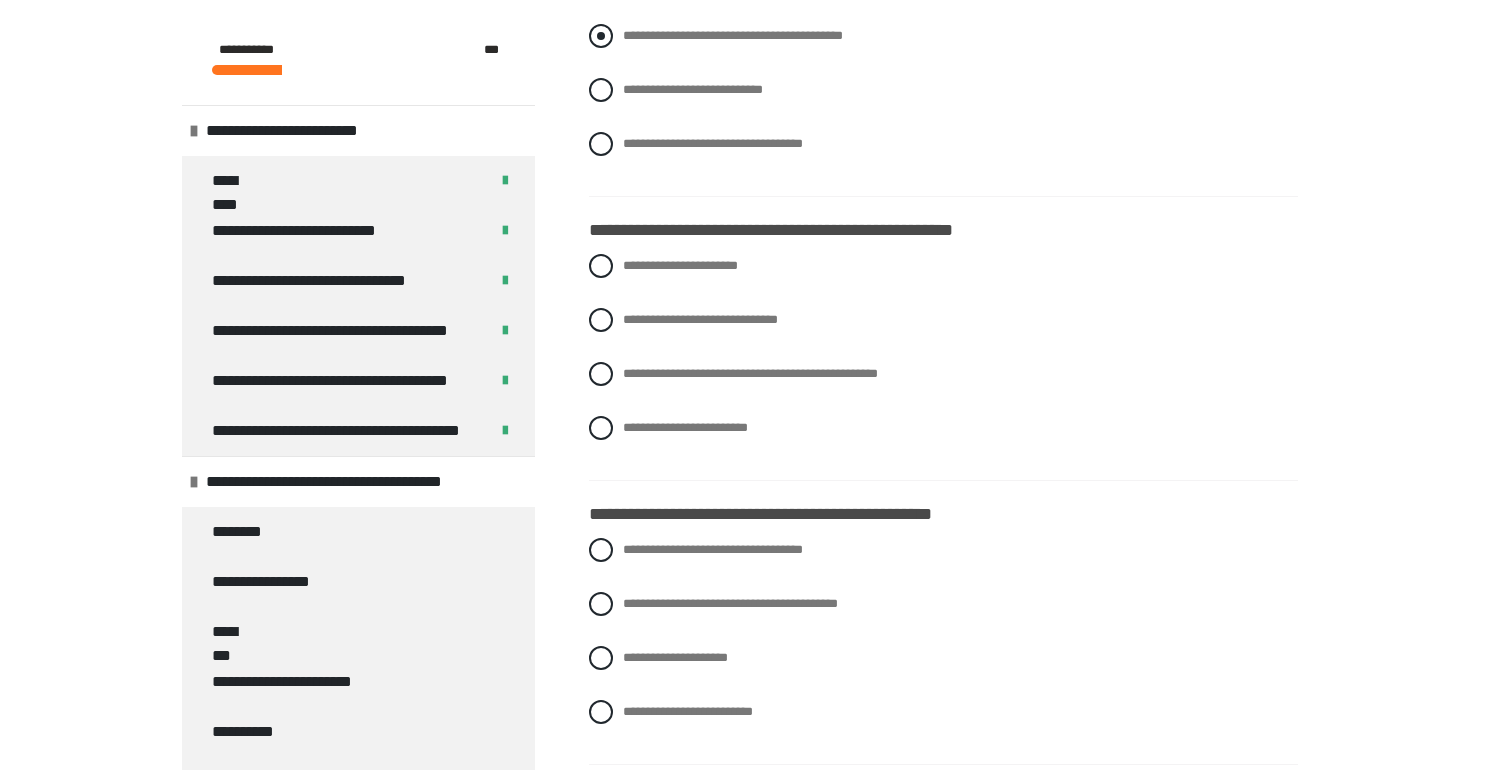 click on "**********" at bounding box center [733, 35] 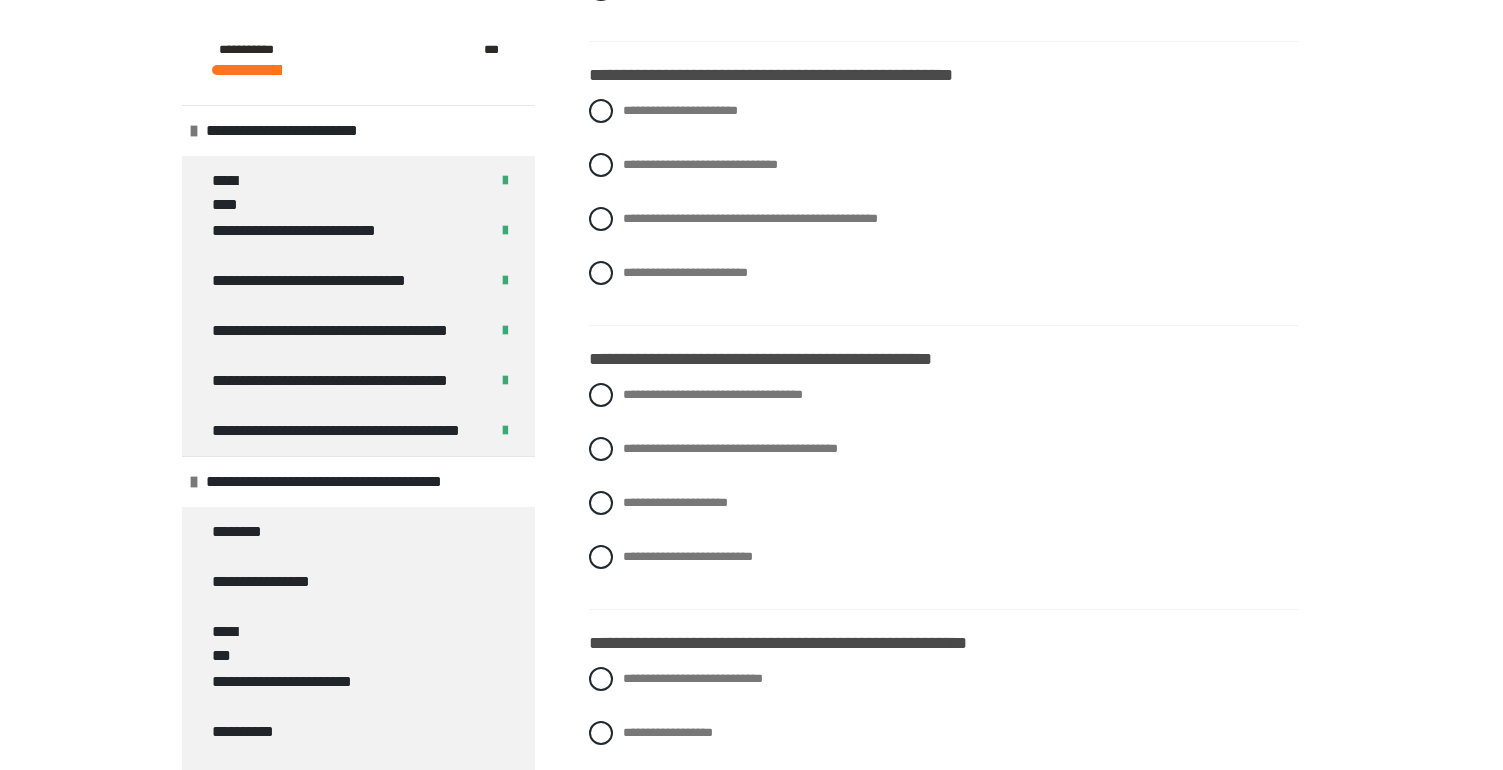 scroll, scrollTop: 2712, scrollLeft: 0, axis: vertical 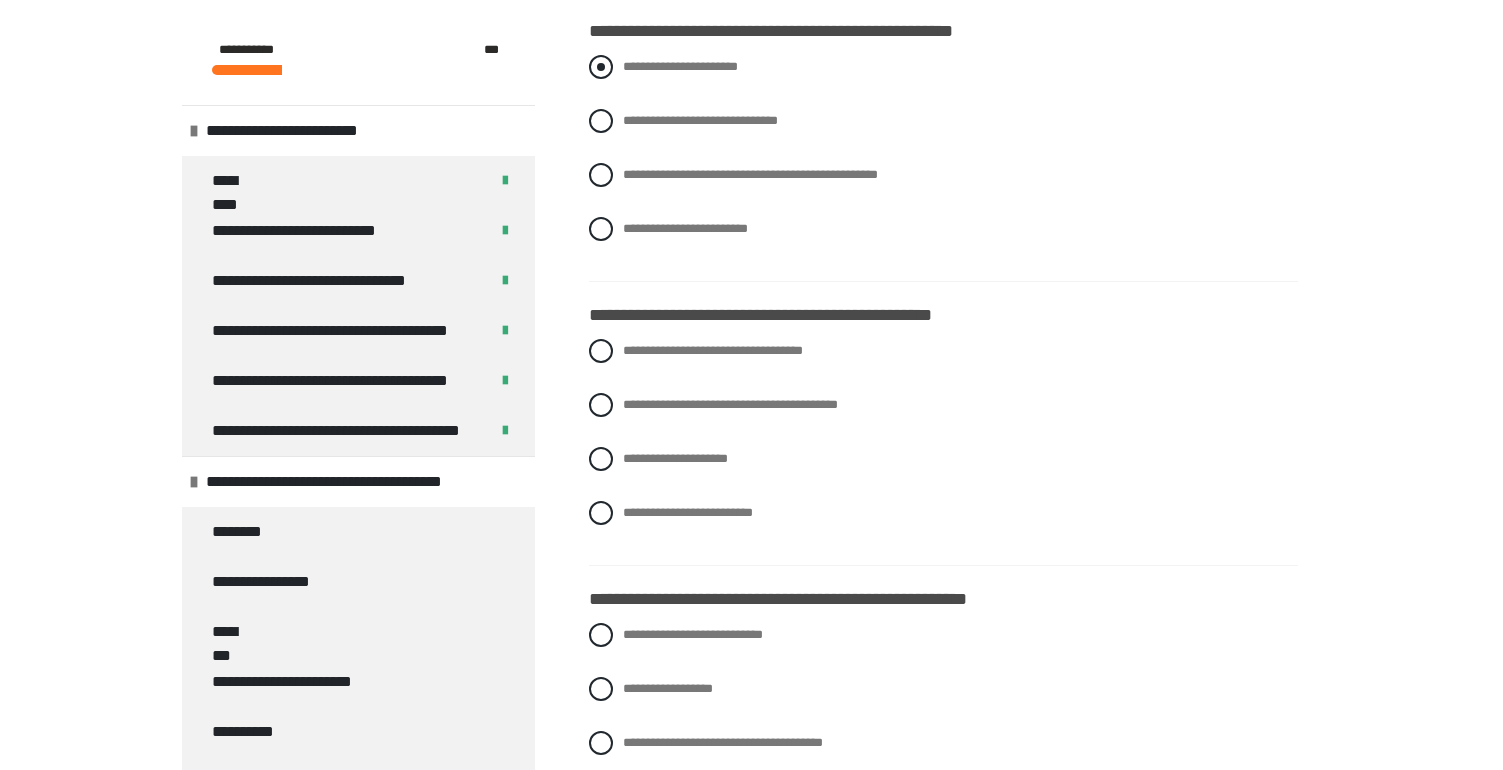 click on "**********" at bounding box center (680, 66) 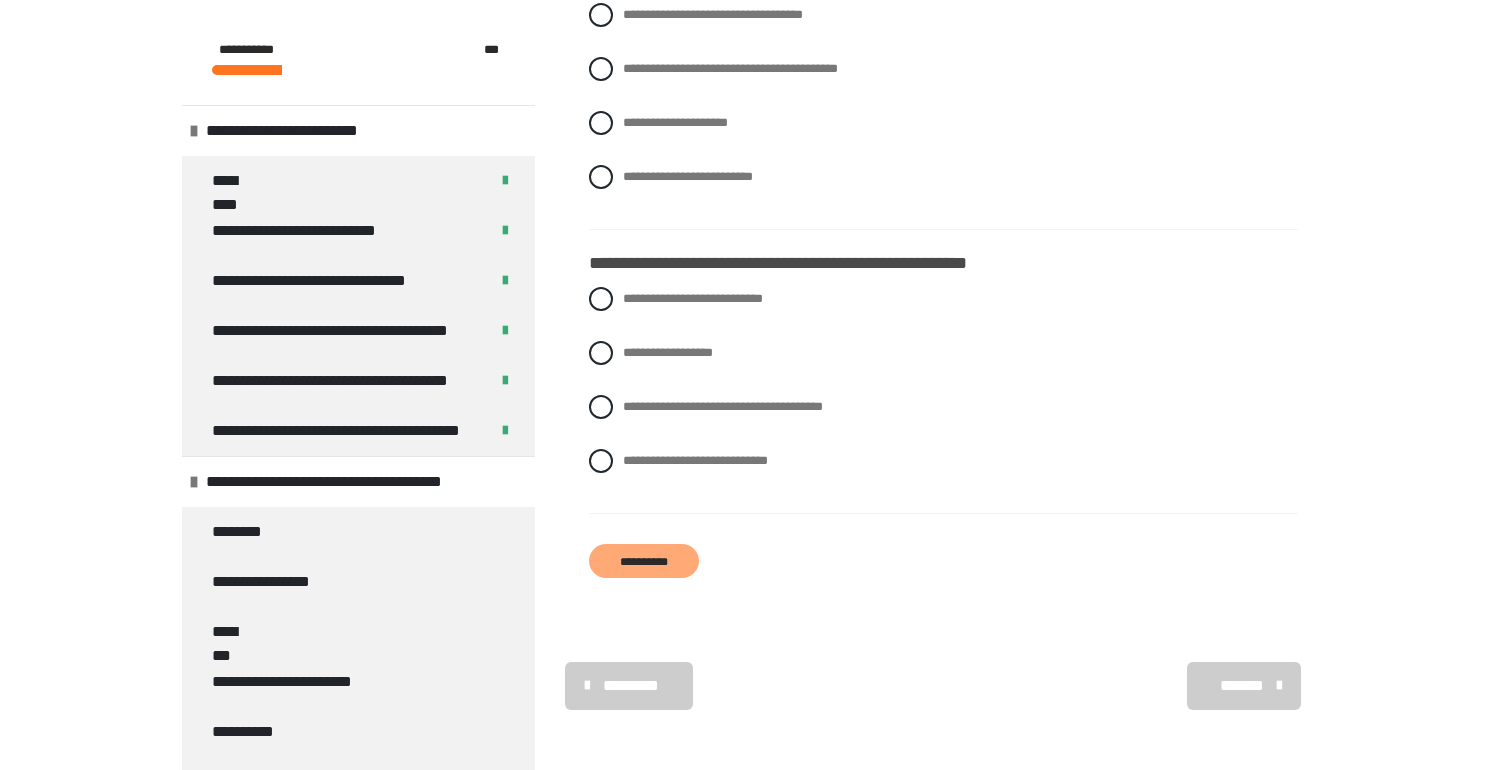 scroll, scrollTop: 3079, scrollLeft: 0, axis: vertical 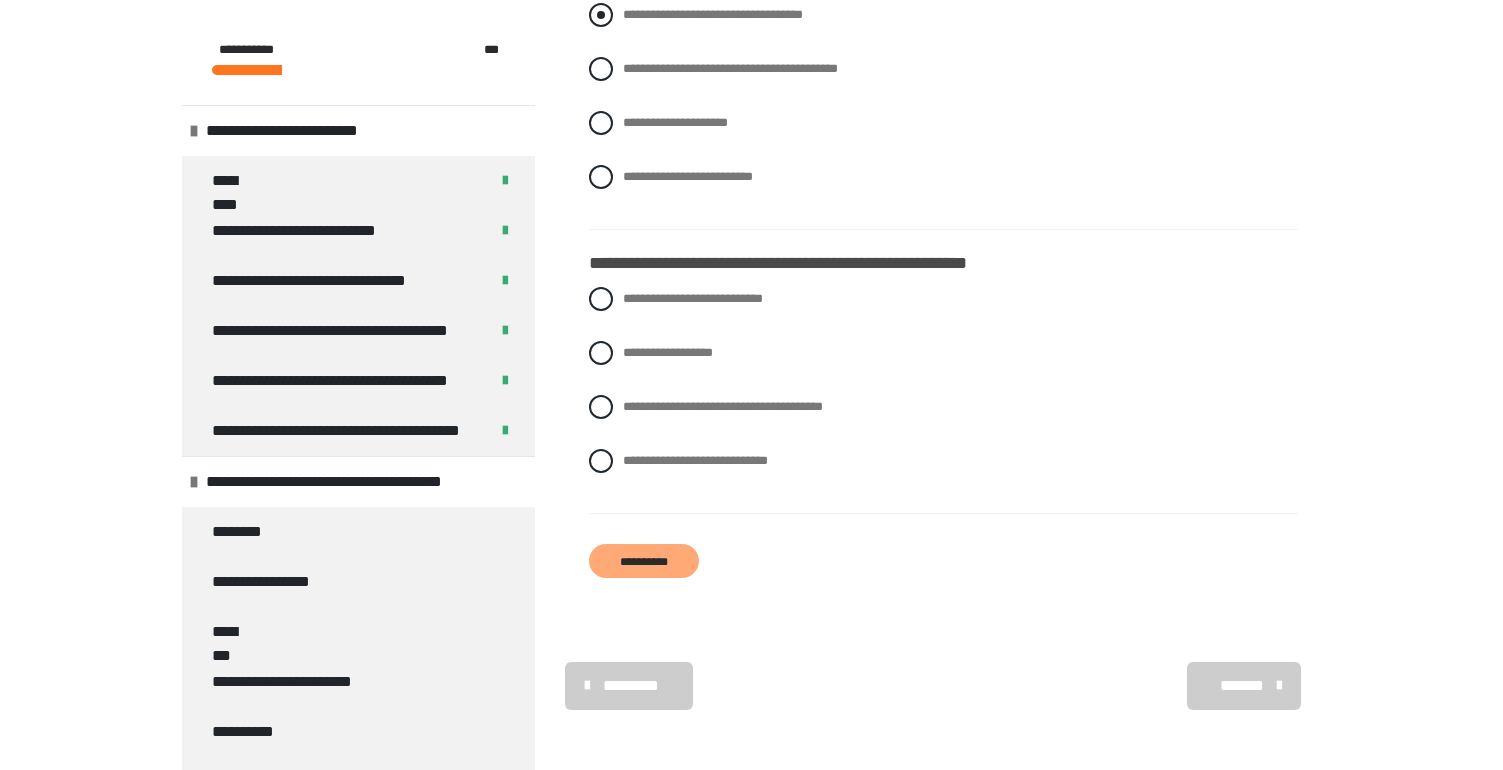 click on "**********" at bounding box center [713, 14] 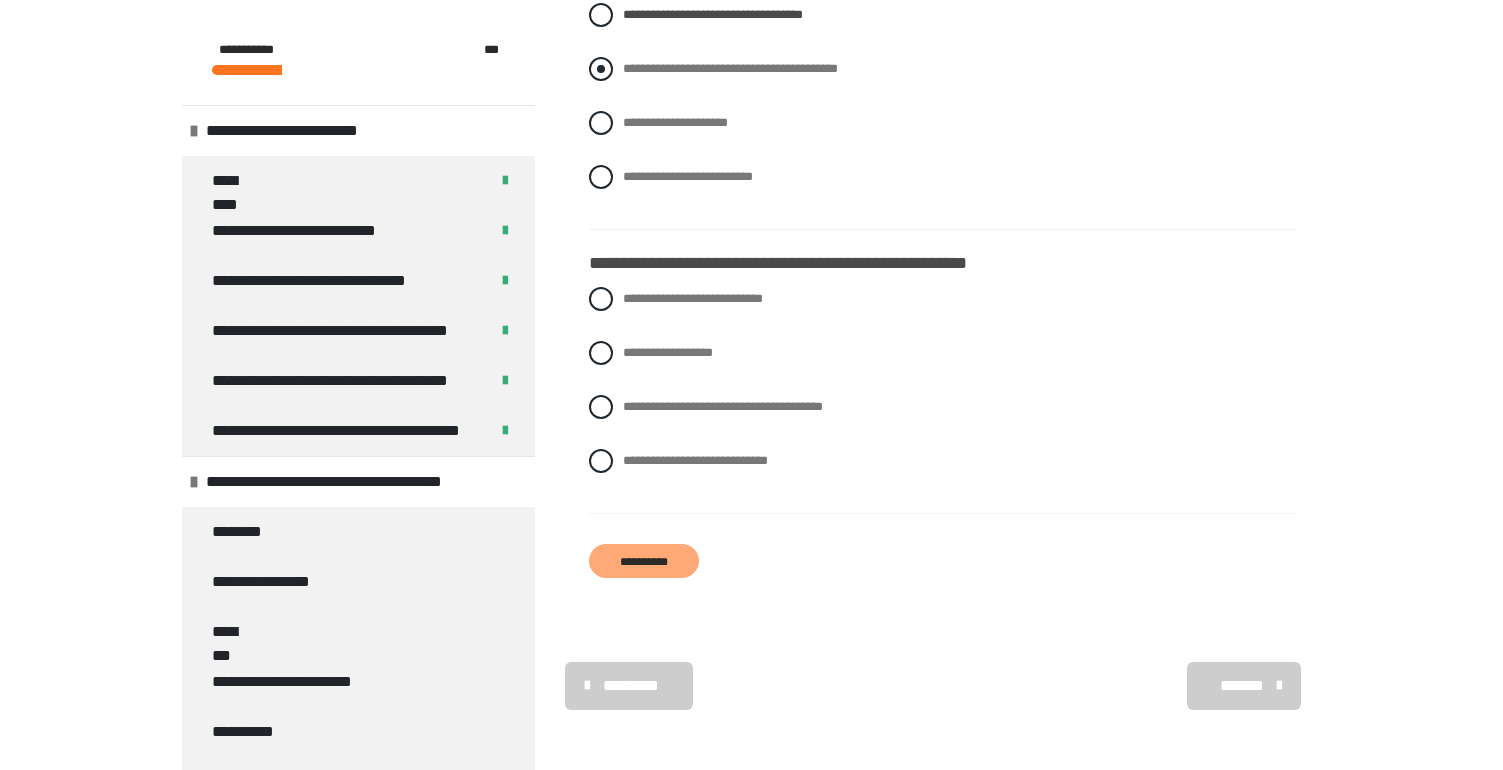 scroll, scrollTop: 3129, scrollLeft: 0, axis: vertical 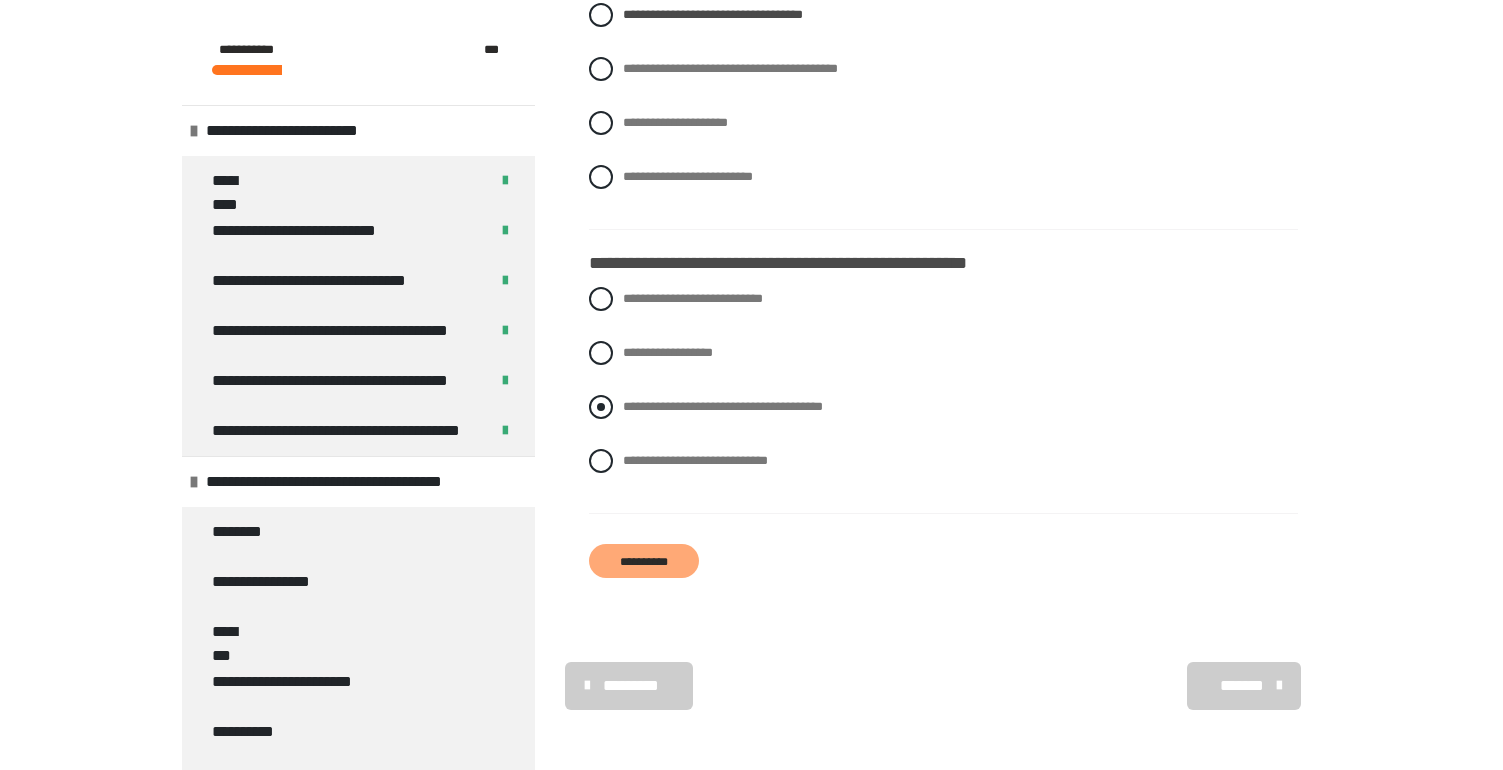 click on "**********" at bounding box center (723, 406) 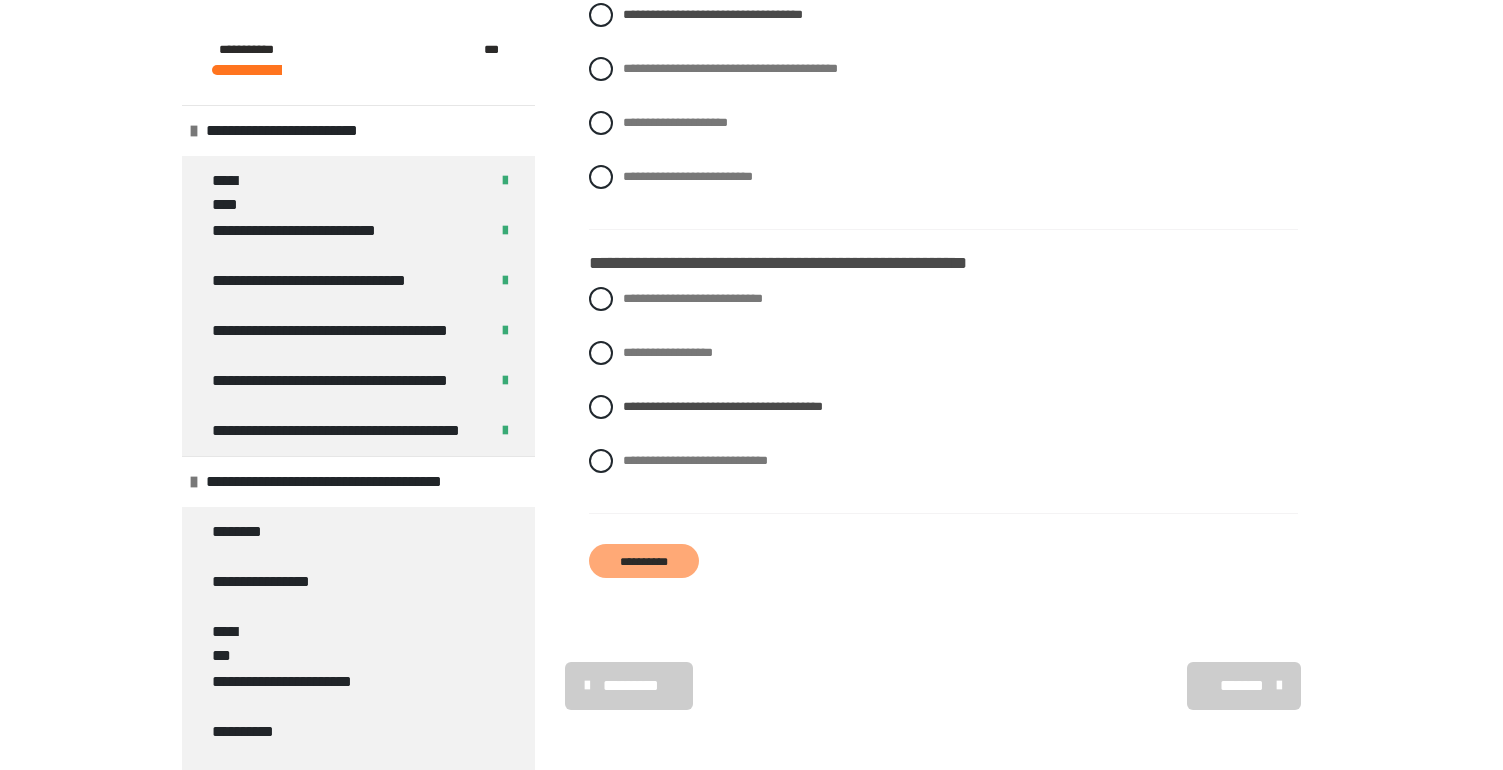 click on "**********" at bounding box center [644, 561] 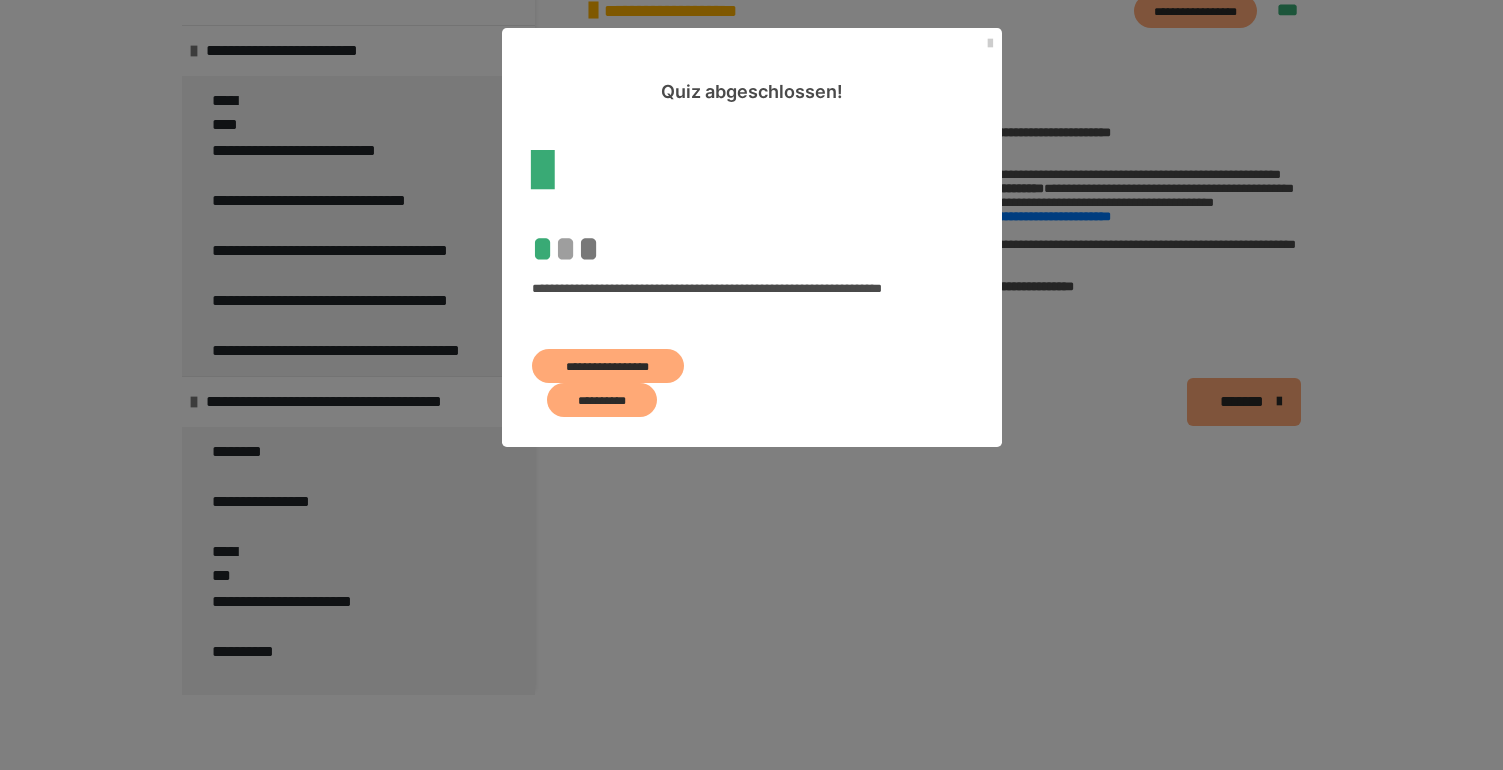 scroll, scrollTop: 750, scrollLeft: 0, axis: vertical 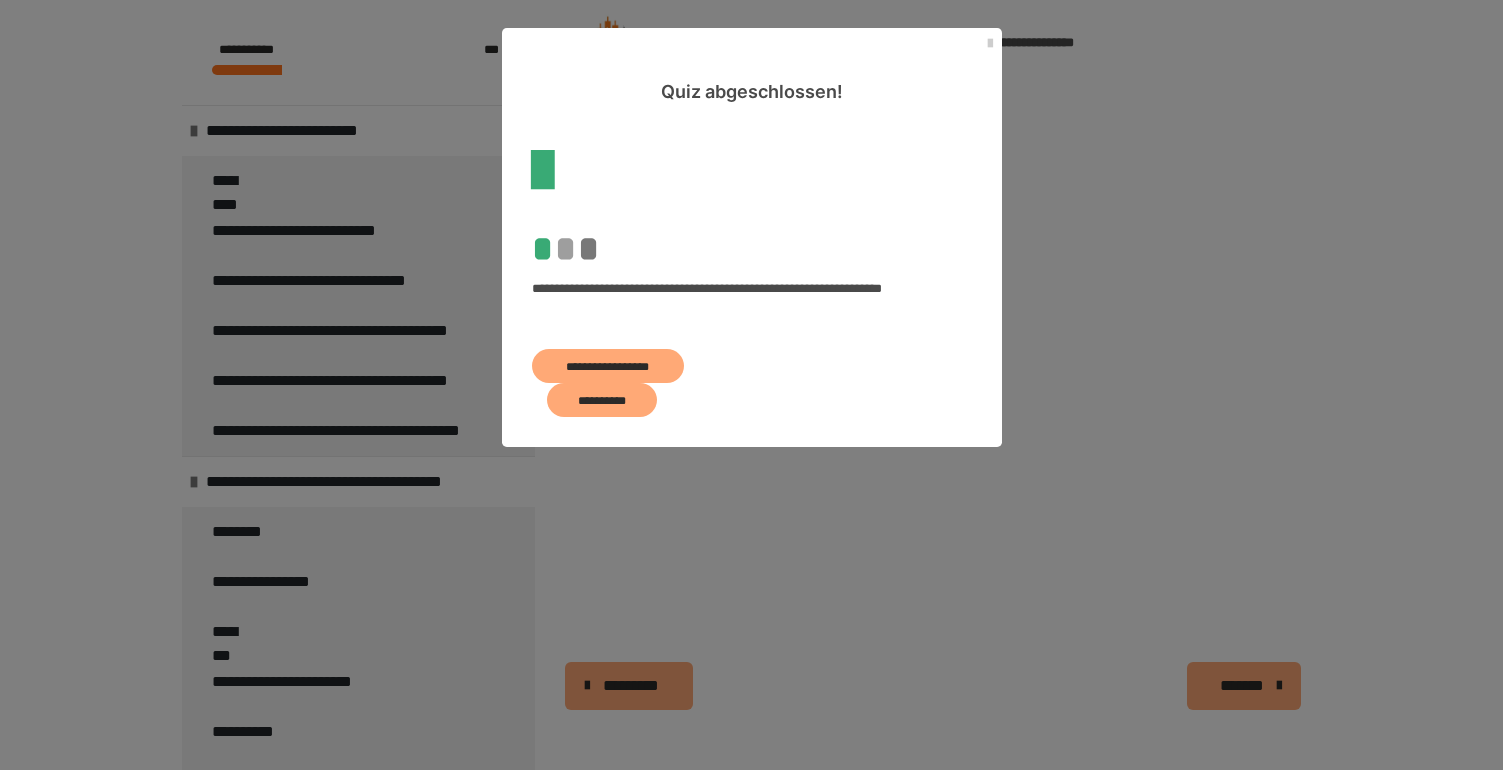click on "**********" at bounding box center [608, 366] 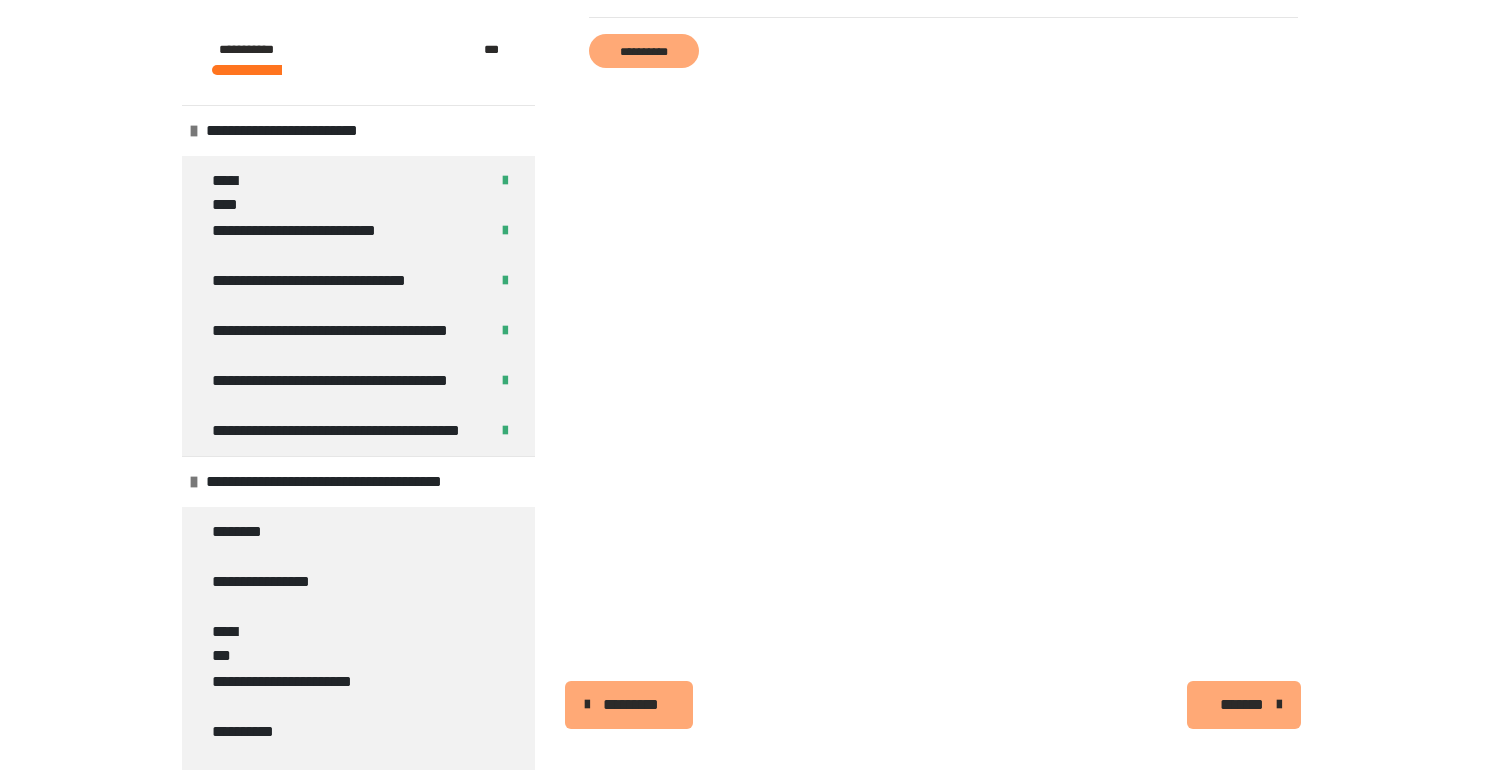 scroll, scrollTop: 2483, scrollLeft: 0, axis: vertical 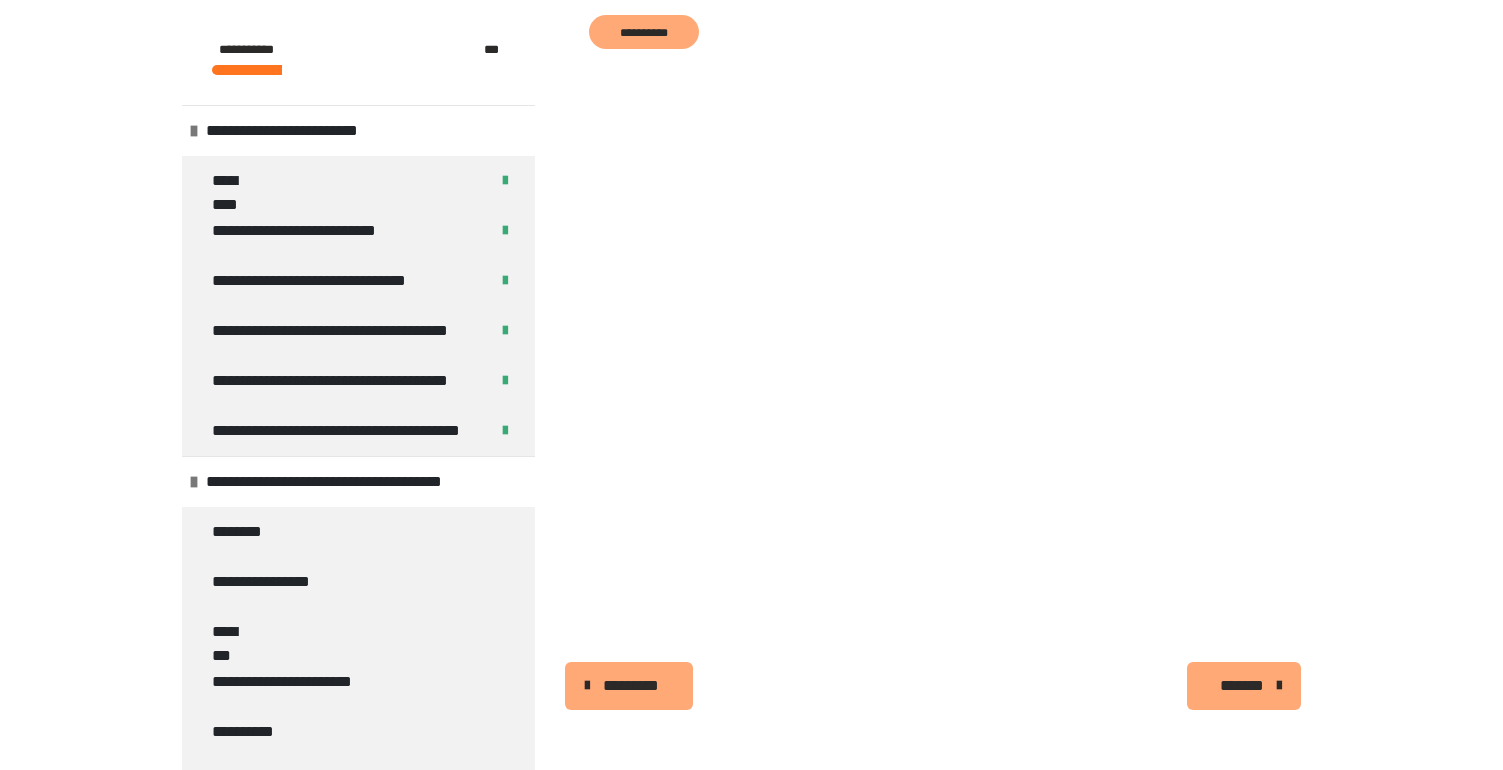 click on "**********" at bounding box center (644, 32) 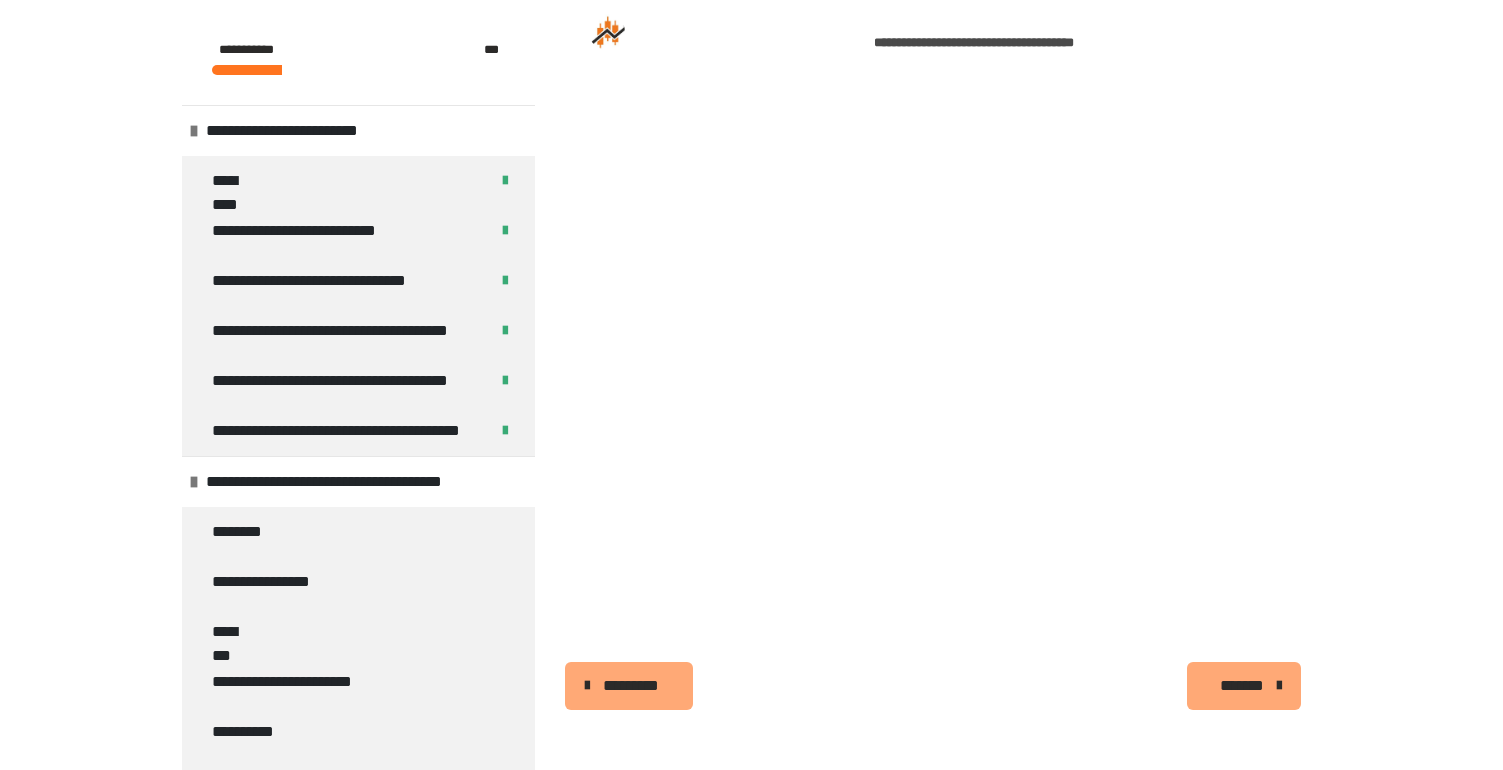 scroll, scrollTop: 750, scrollLeft: 0, axis: vertical 